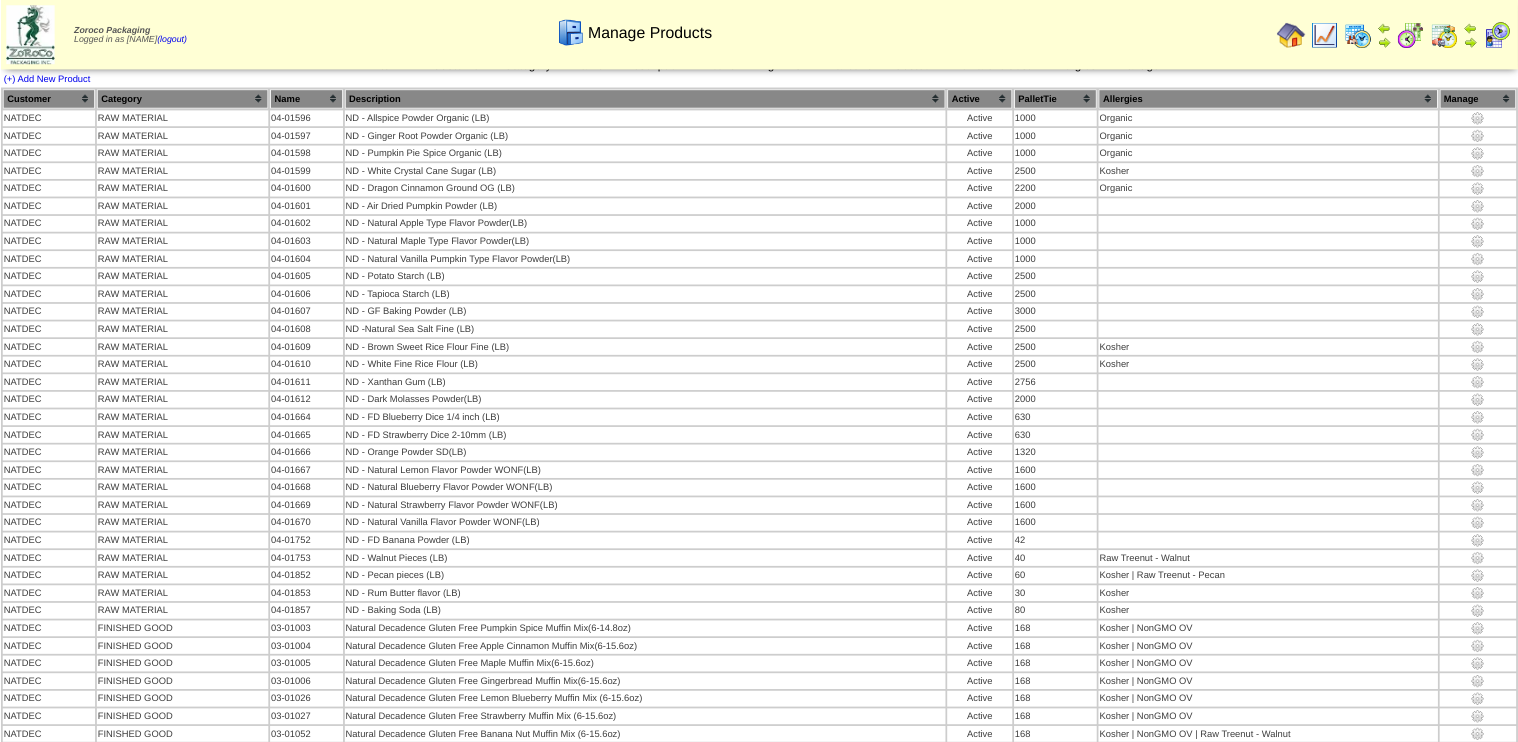 scroll, scrollTop: 20, scrollLeft: 0, axis: vertical 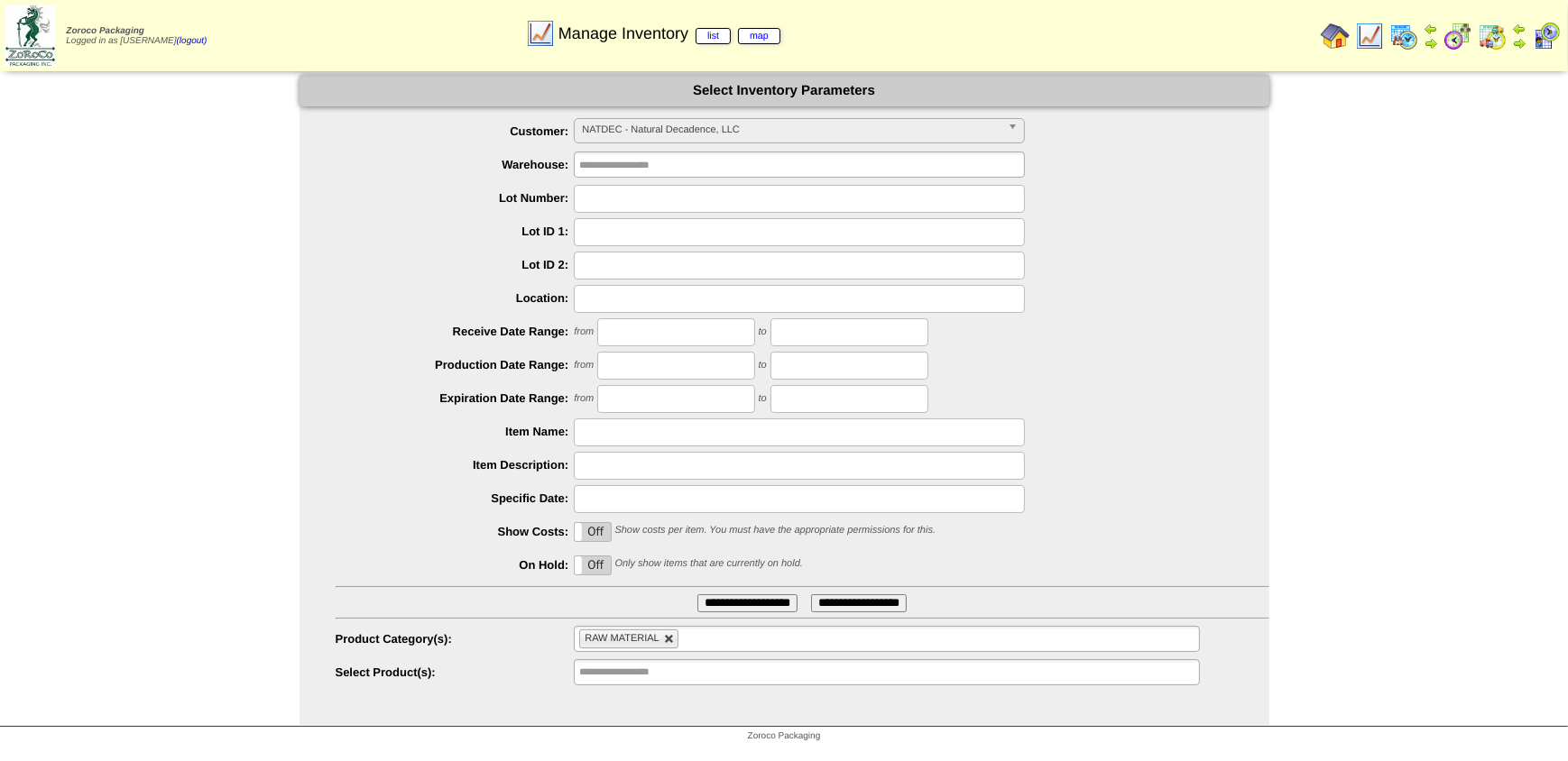 click at bounding box center [669, 639] 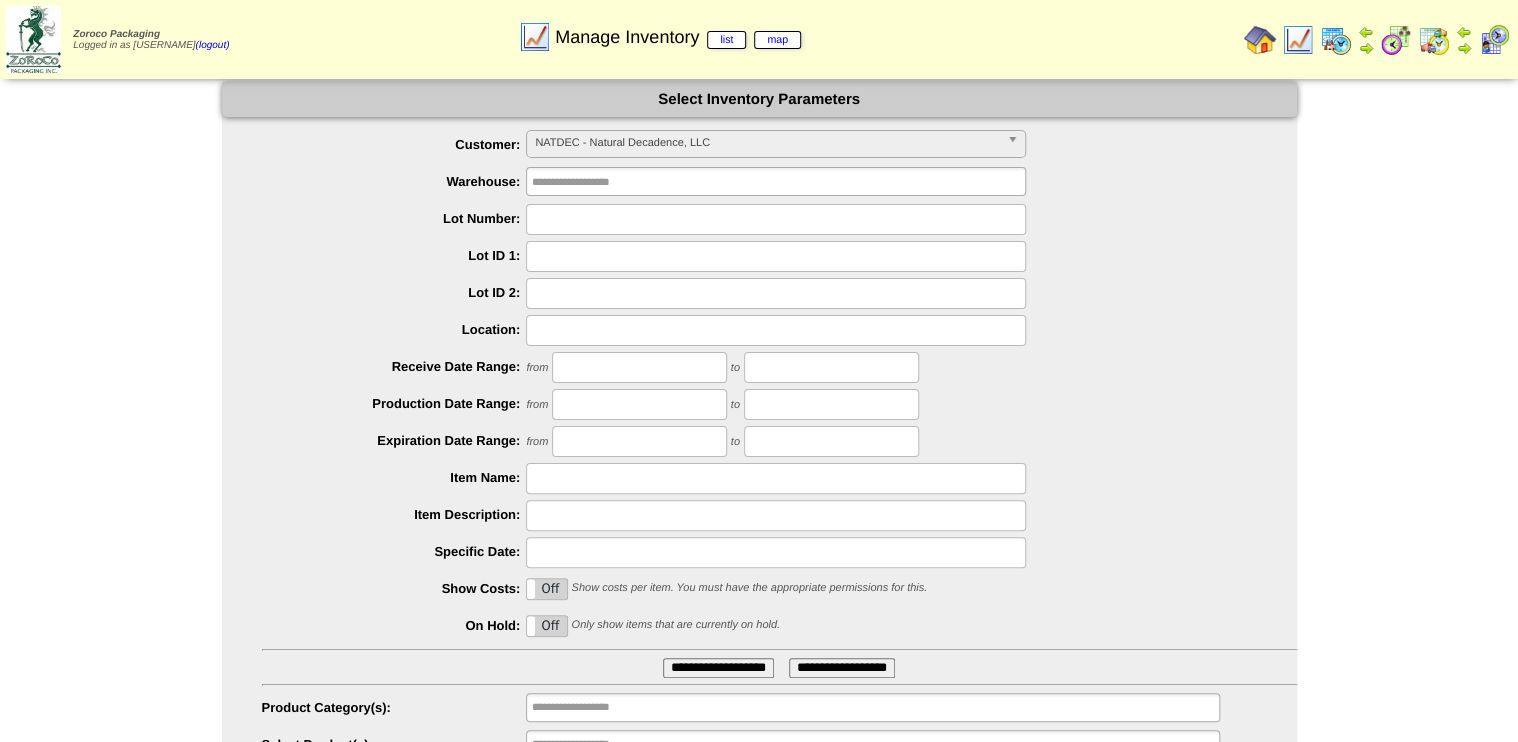 scroll, scrollTop: 0, scrollLeft: 0, axis: both 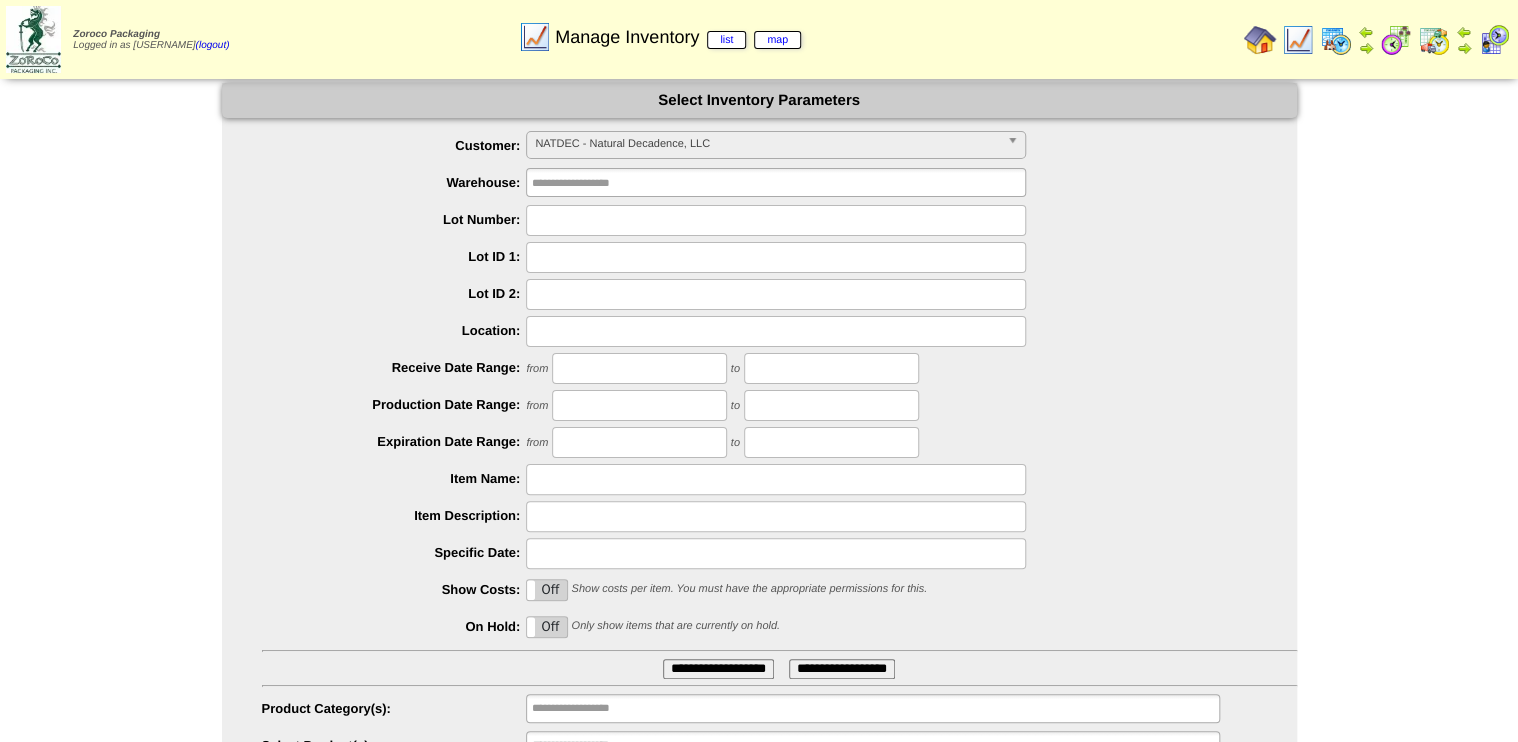 click on "NATDEC - Natural Decadence, LLC" at bounding box center [776, 145] 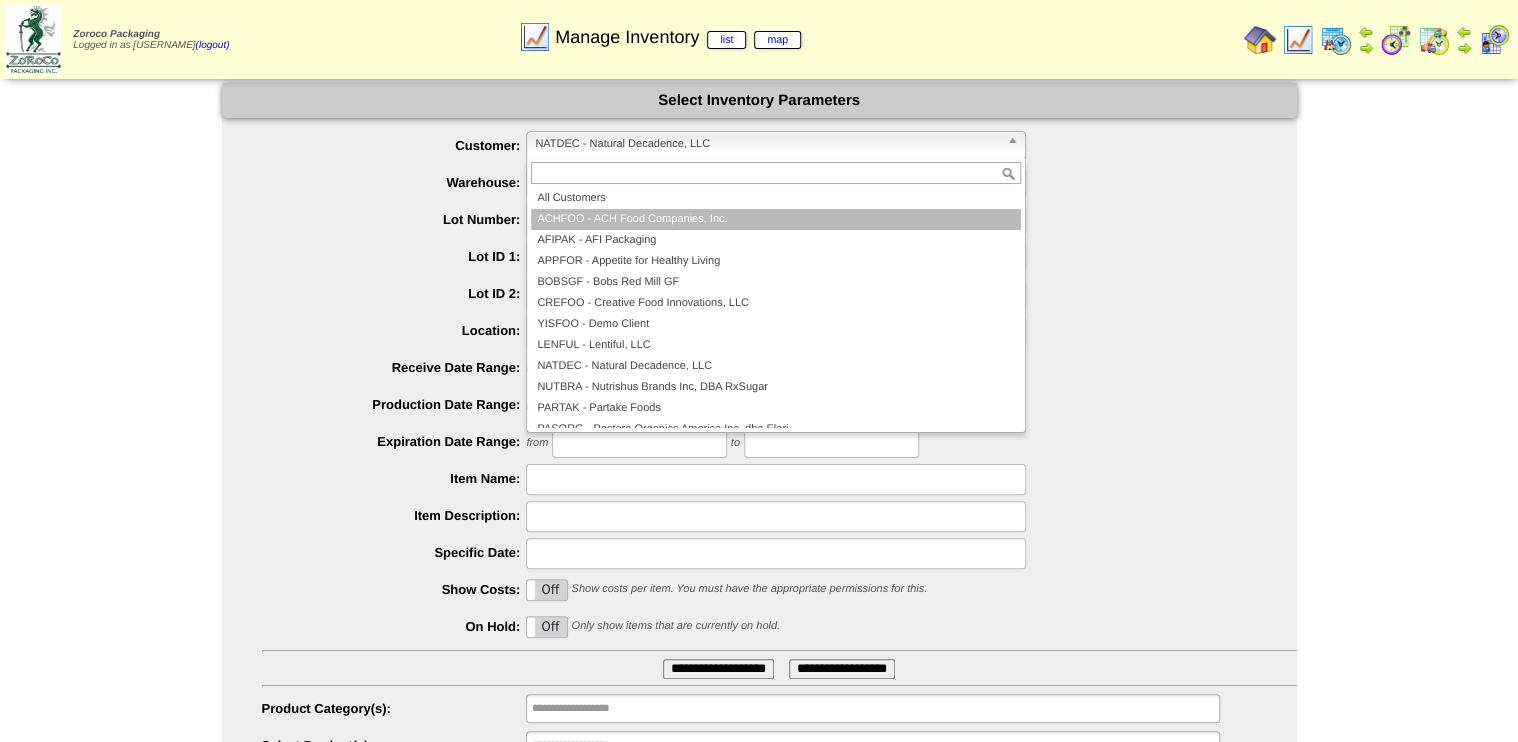 click on "NATDEC - Natural Decadence, LLC" at bounding box center [767, 144] 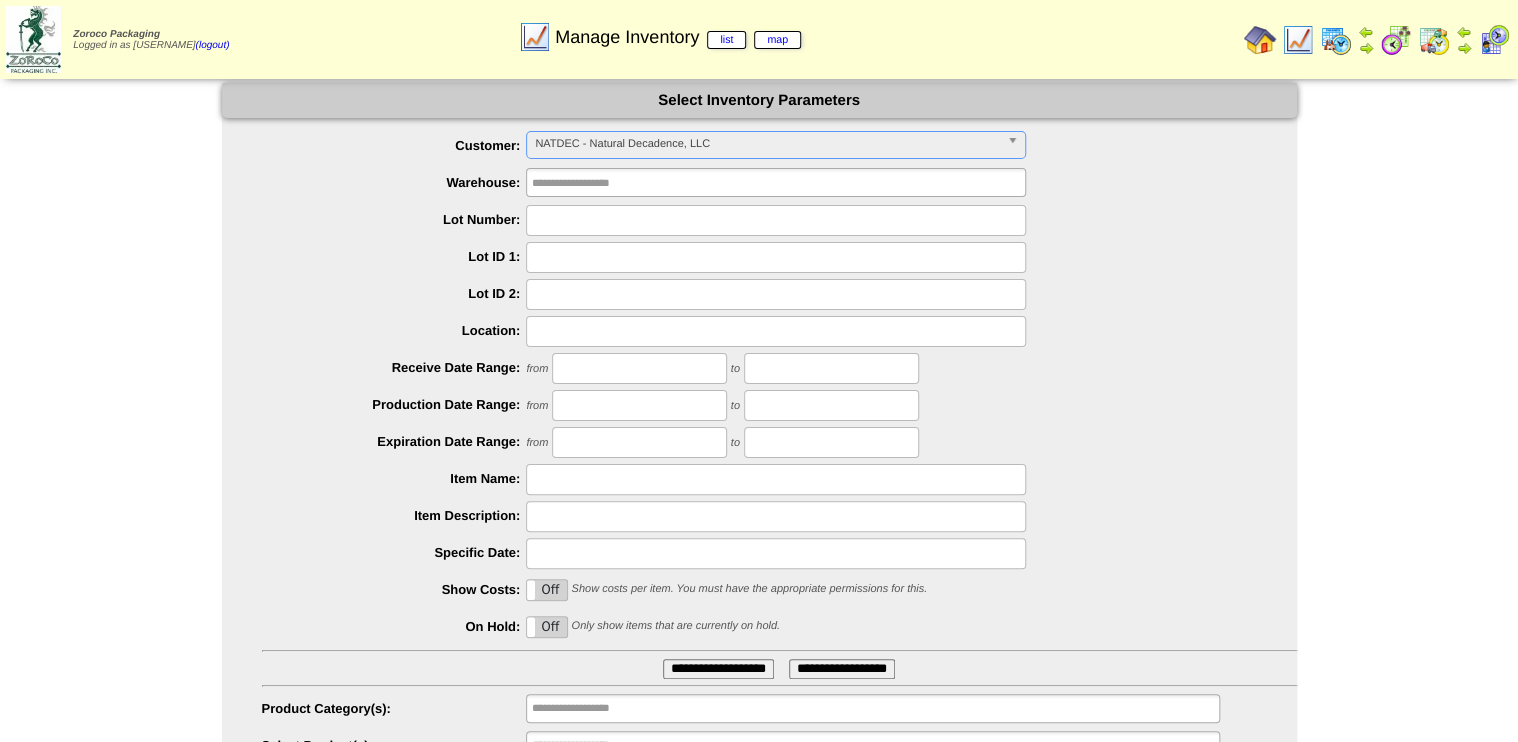 click on "NATDEC - Natural Decadence, LLC" at bounding box center [767, 144] 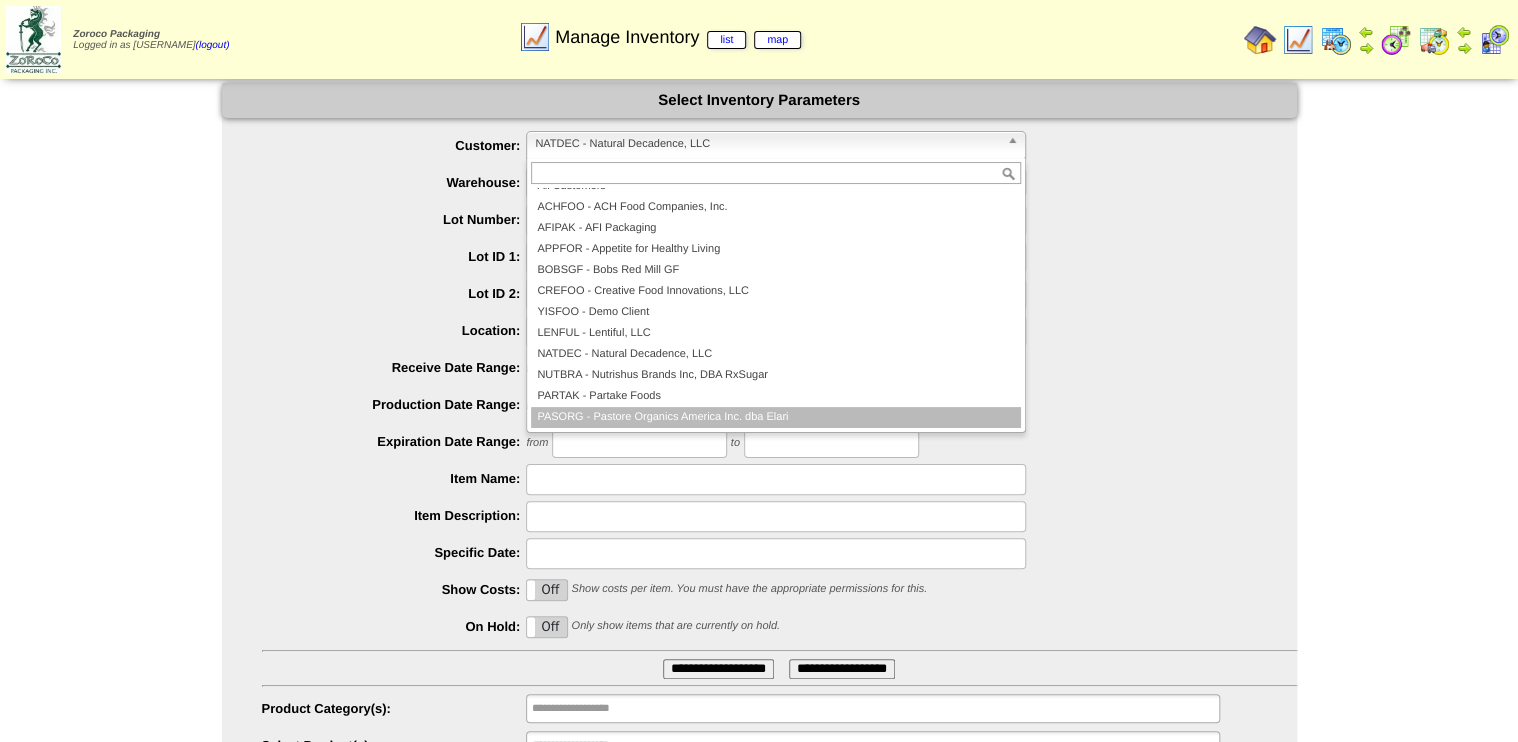scroll, scrollTop: 116, scrollLeft: 0, axis: vertical 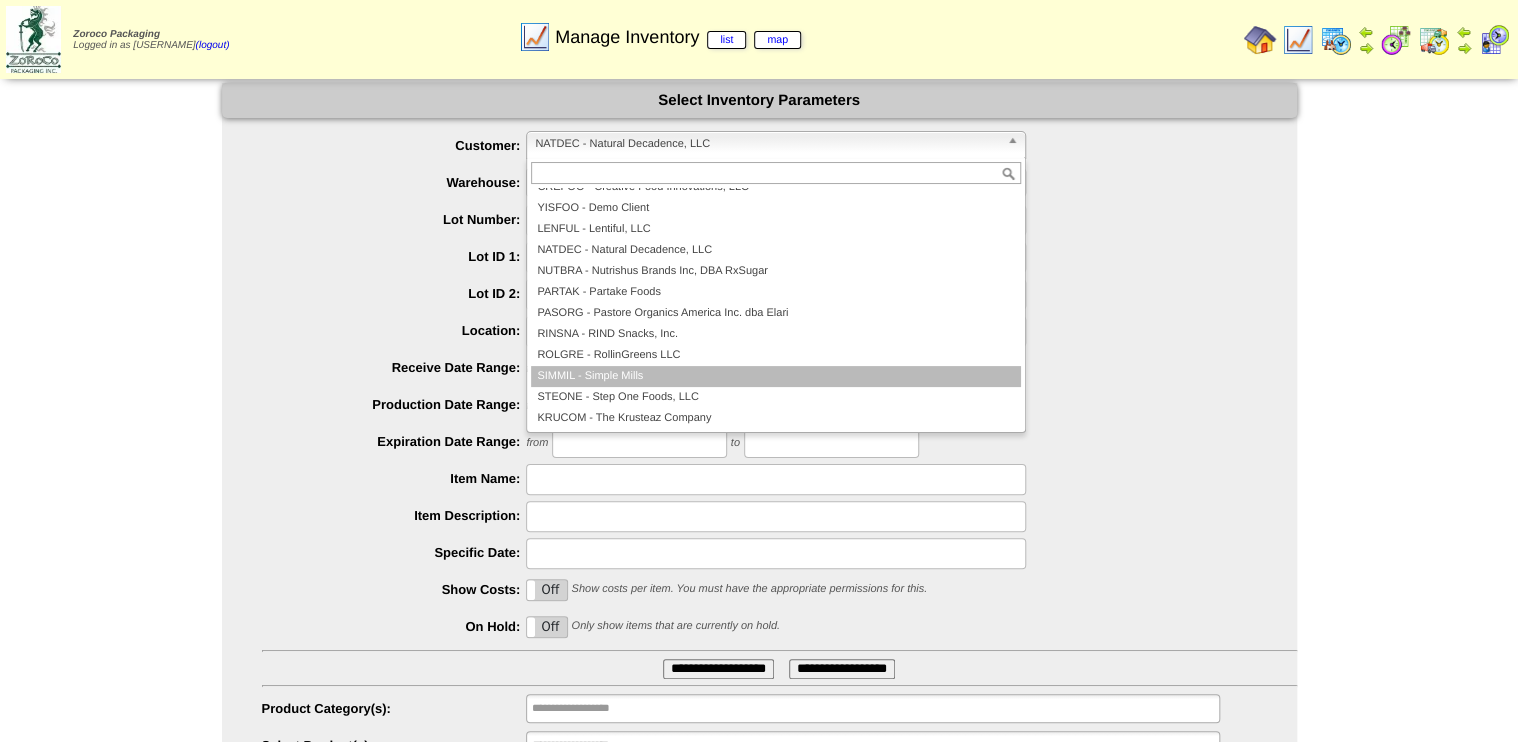 click on "SIMMIL - Simple Mills" at bounding box center [776, 376] 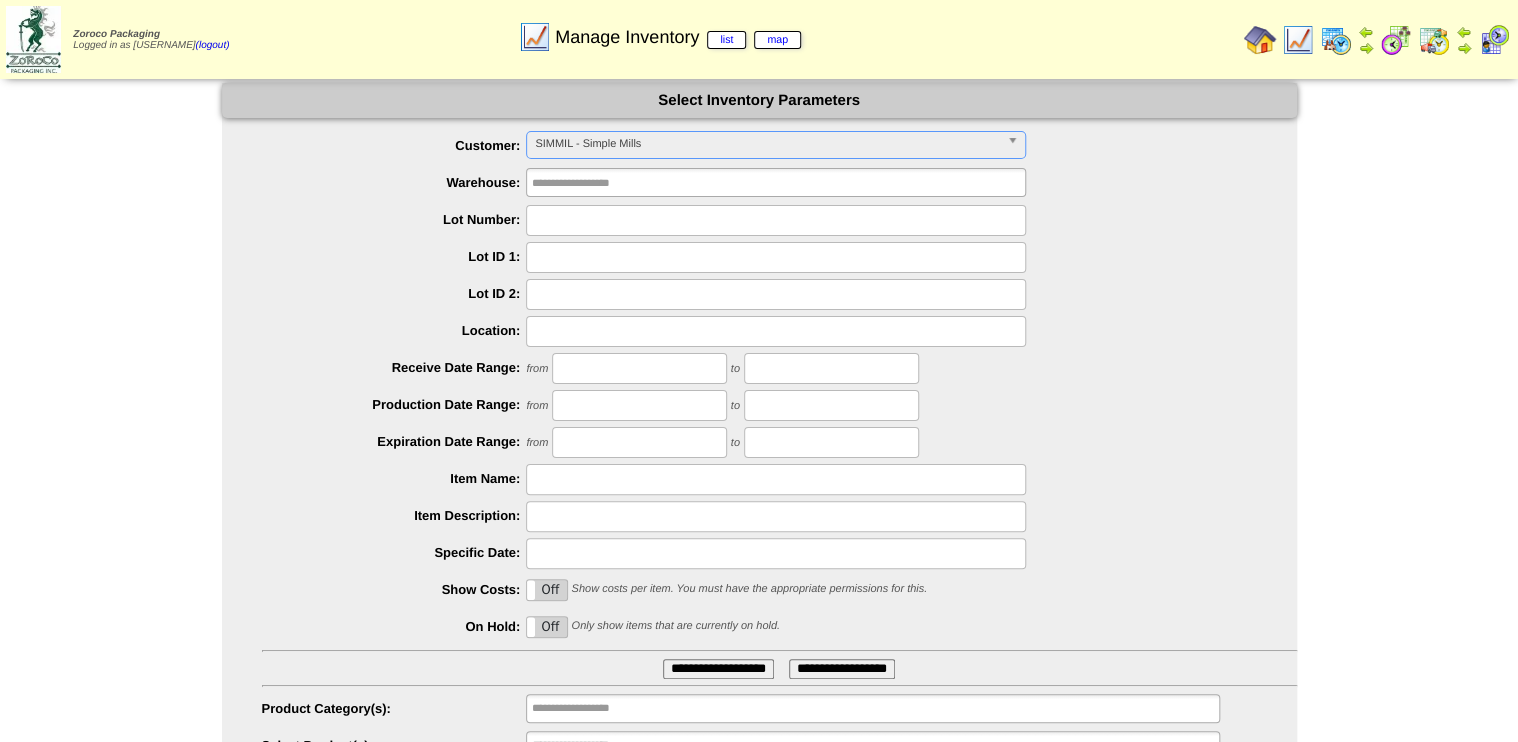 click on "SIMMIL - Simple Mills" at bounding box center [767, 144] 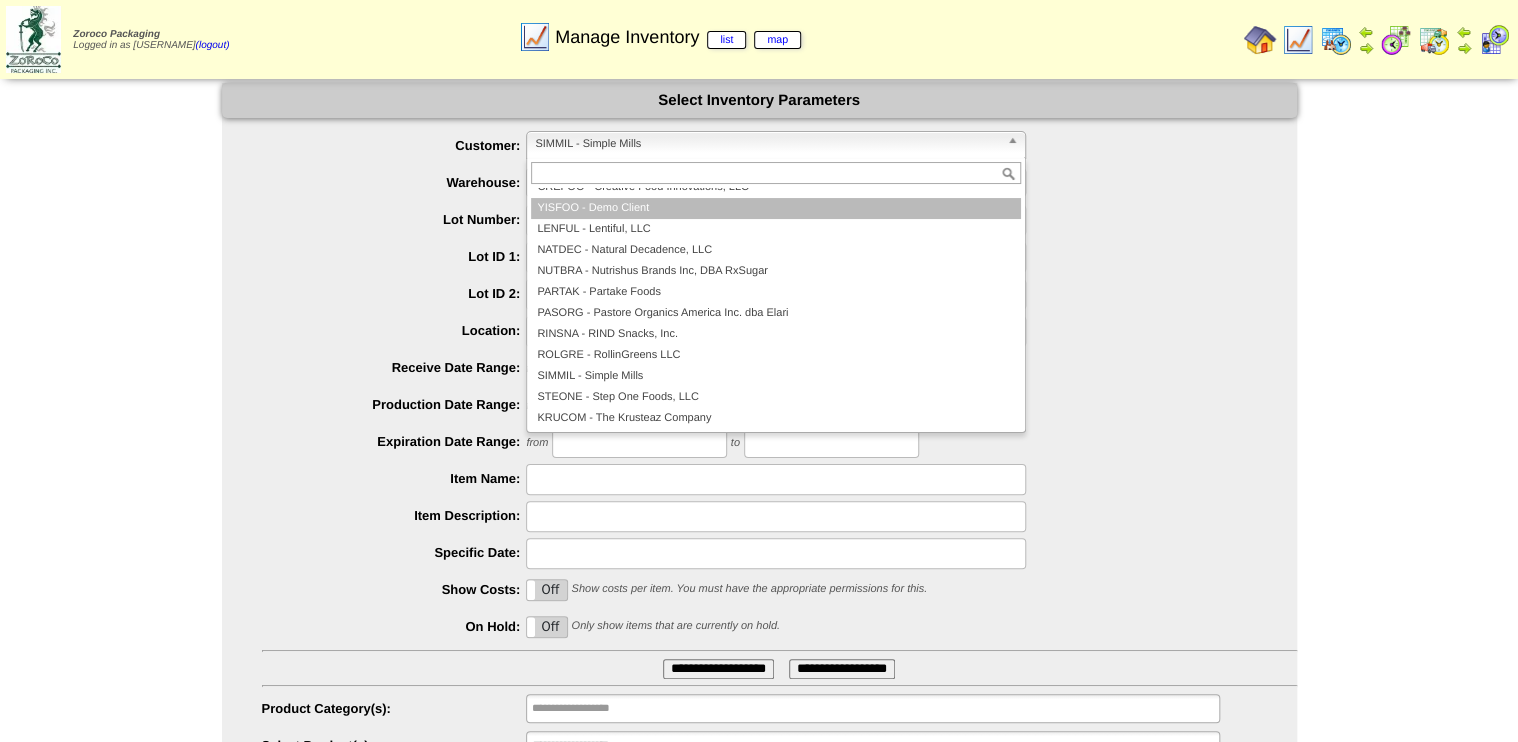 scroll, scrollTop: 0, scrollLeft: 0, axis: both 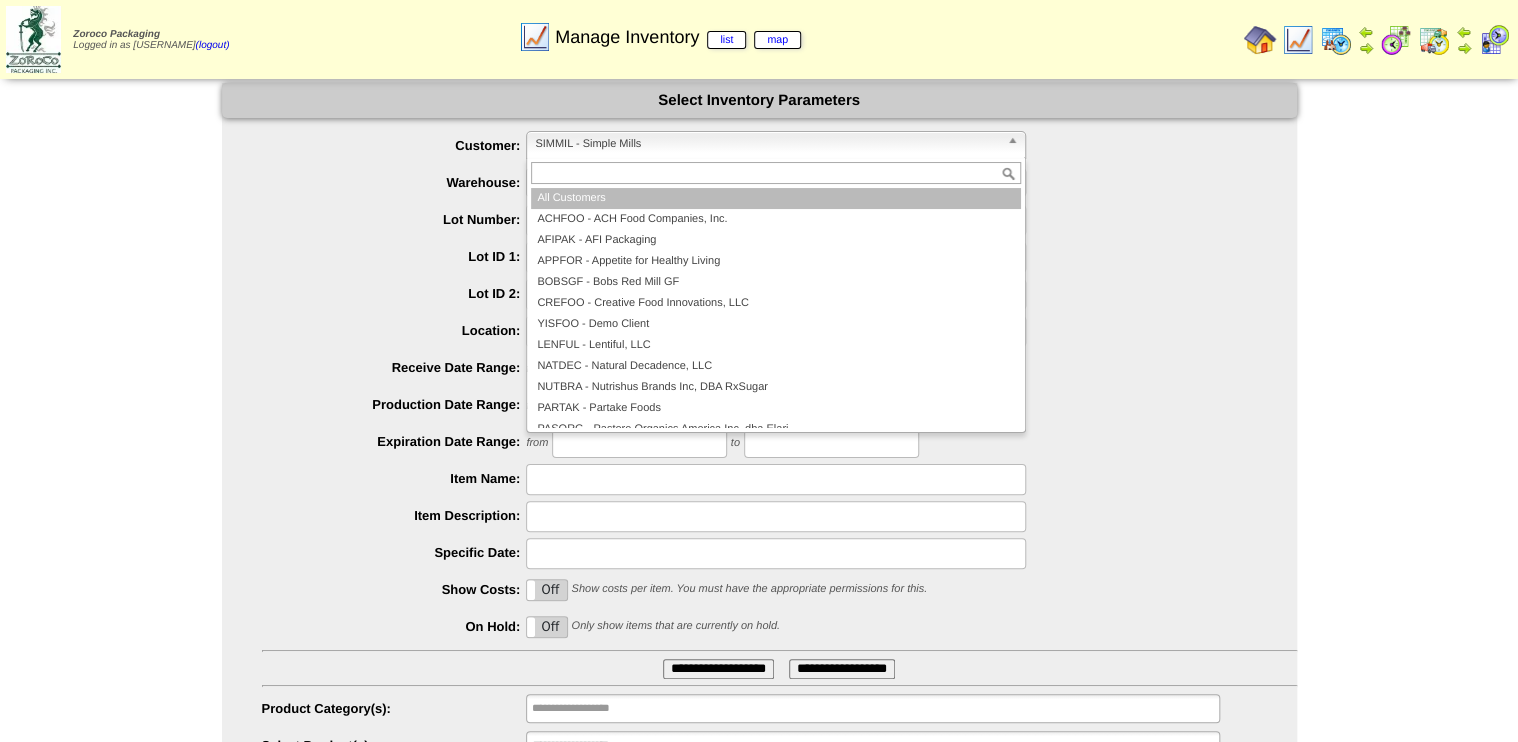 click on "All Customers" at bounding box center (776, 198) 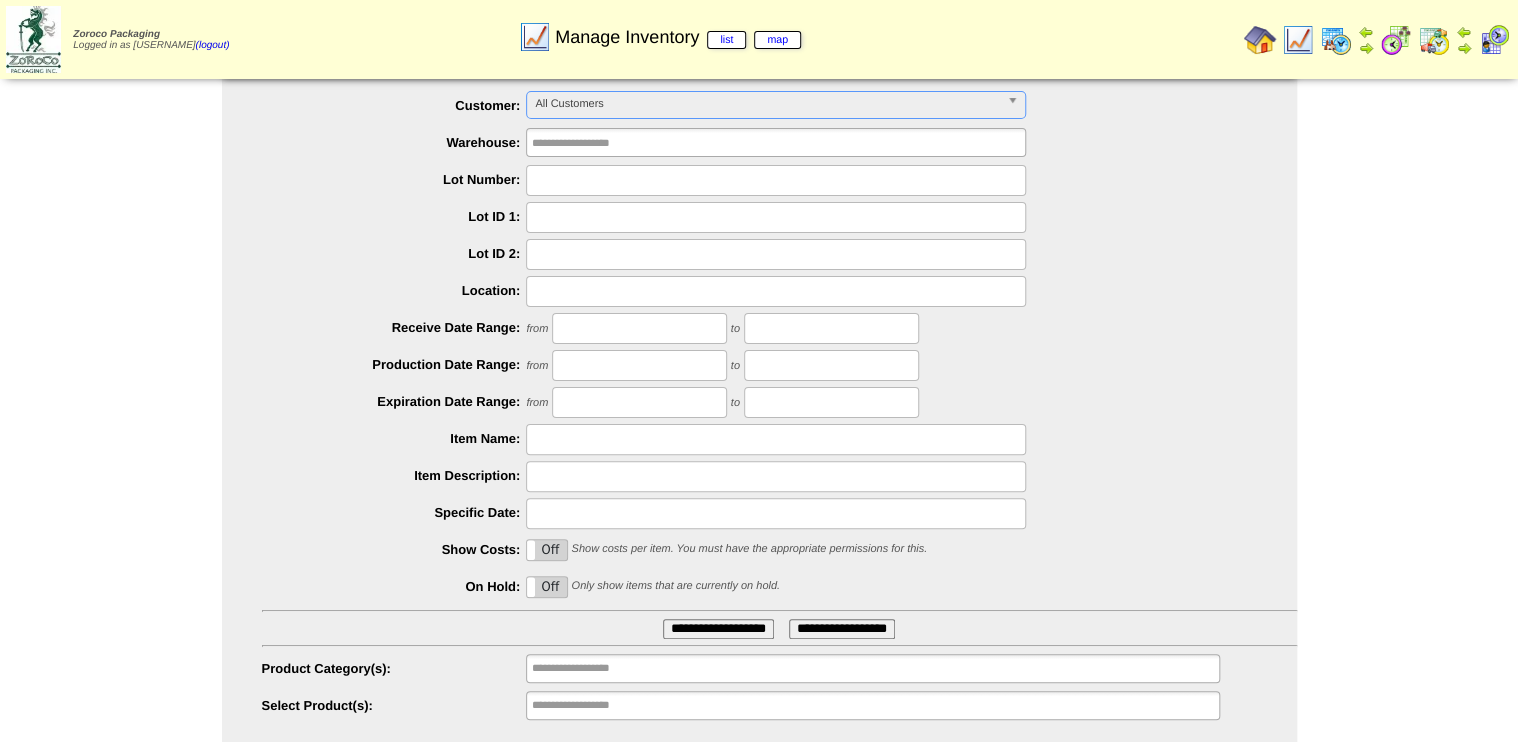 scroll, scrollTop: 0, scrollLeft: 0, axis: both 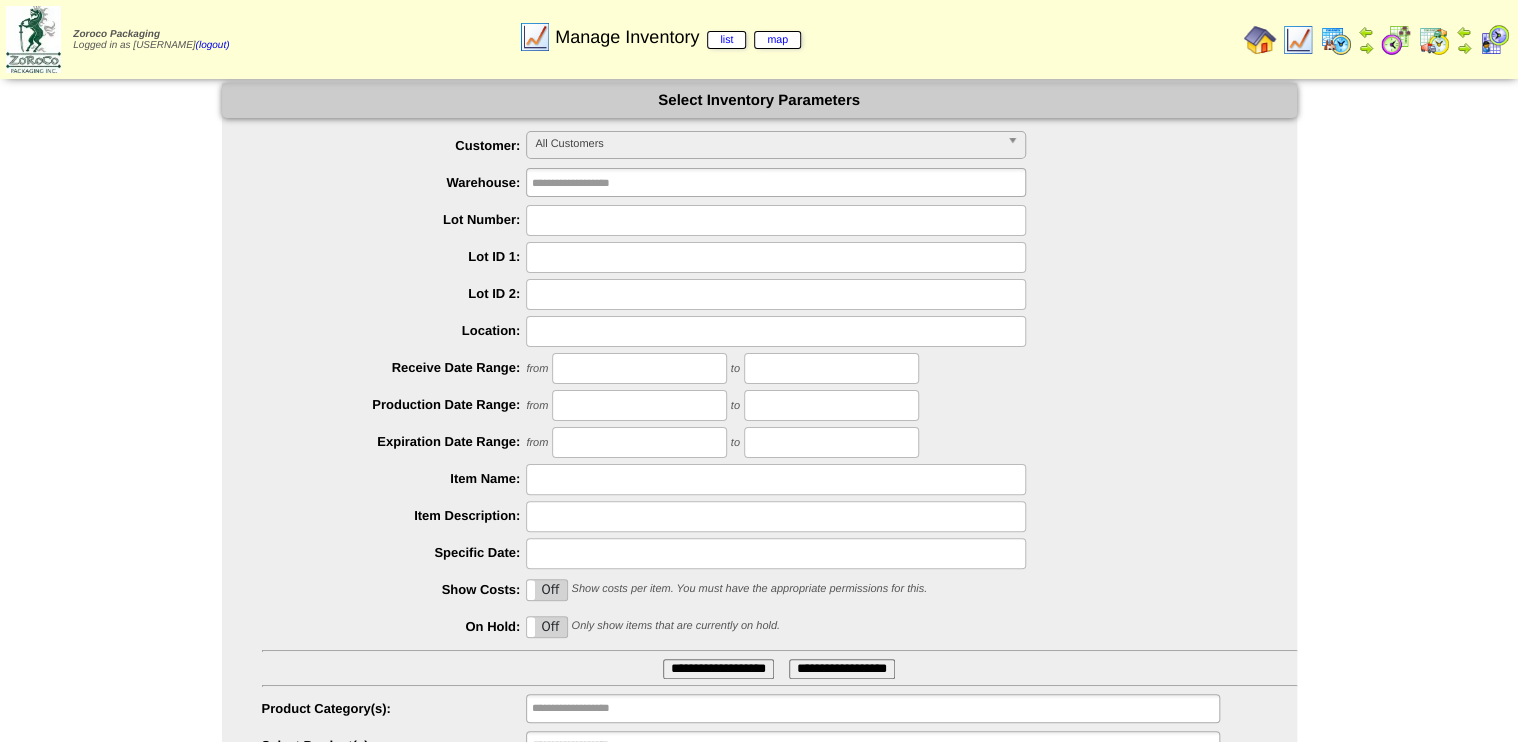 click at bounding box center [1396, 40] 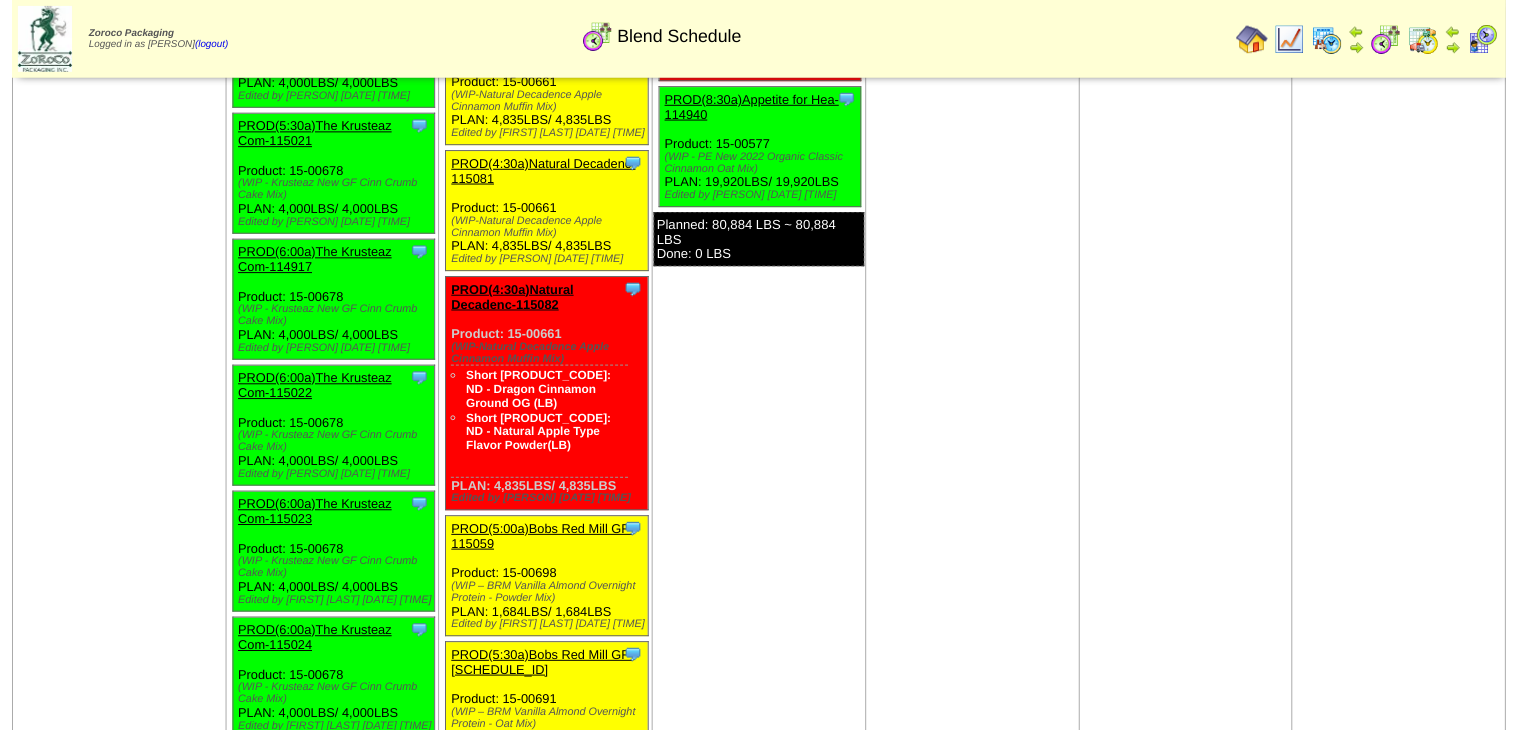 scroll, scrollTop: 1040, scrollLeft: 0, axis: vertical 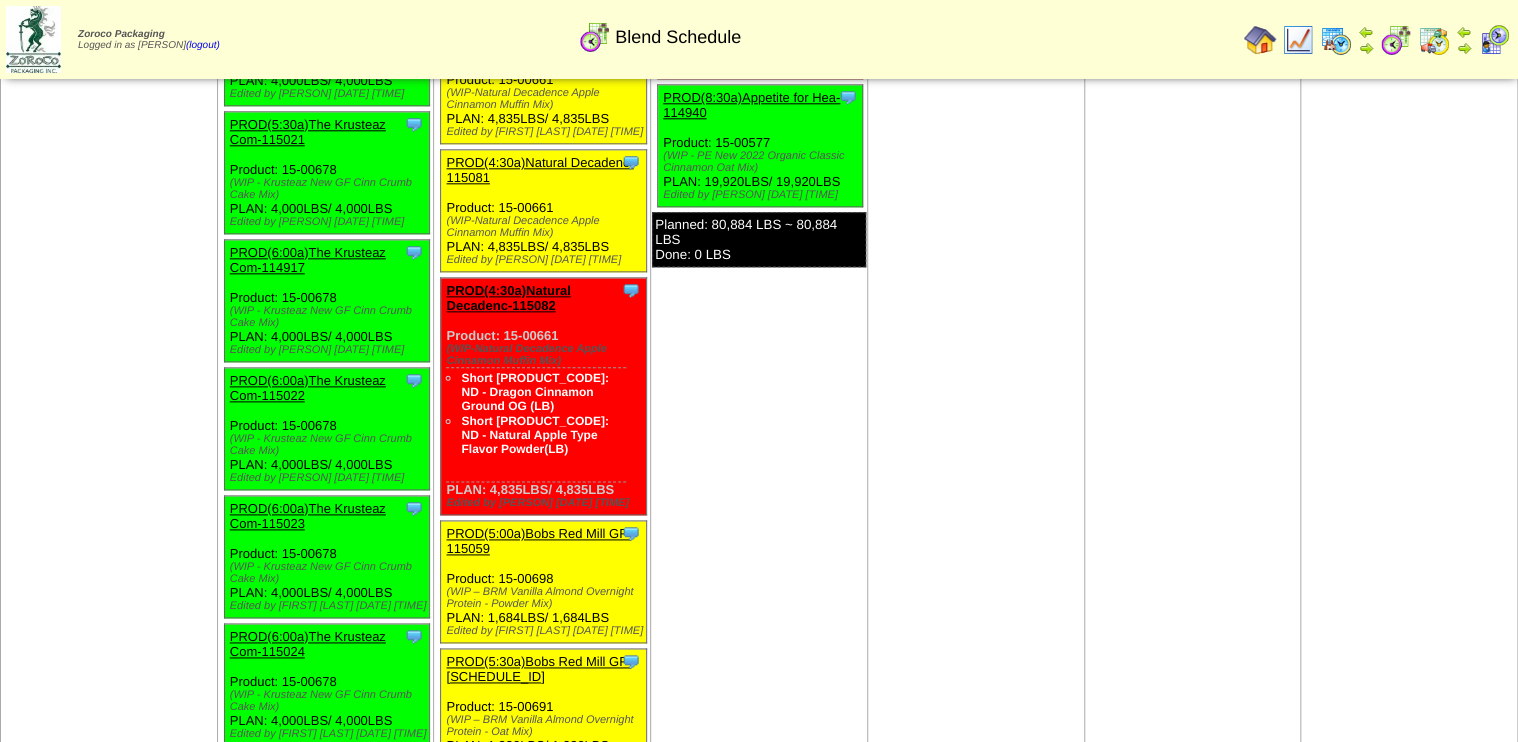 click on "PROD(4:30a)Natural Decadenc-115082" at bounding box center (508, 298) 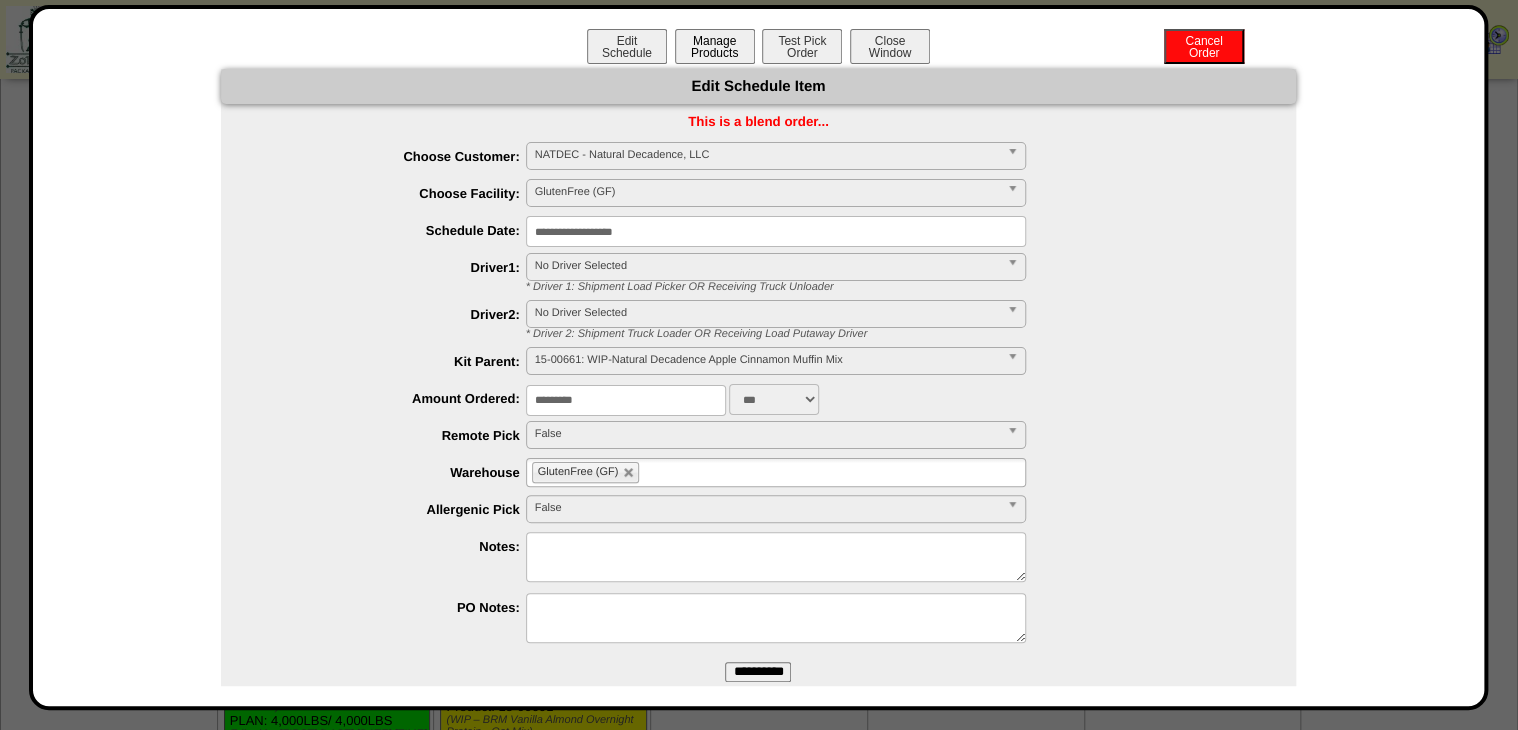 click on "Manage Products" at bounding box center [715, 46] 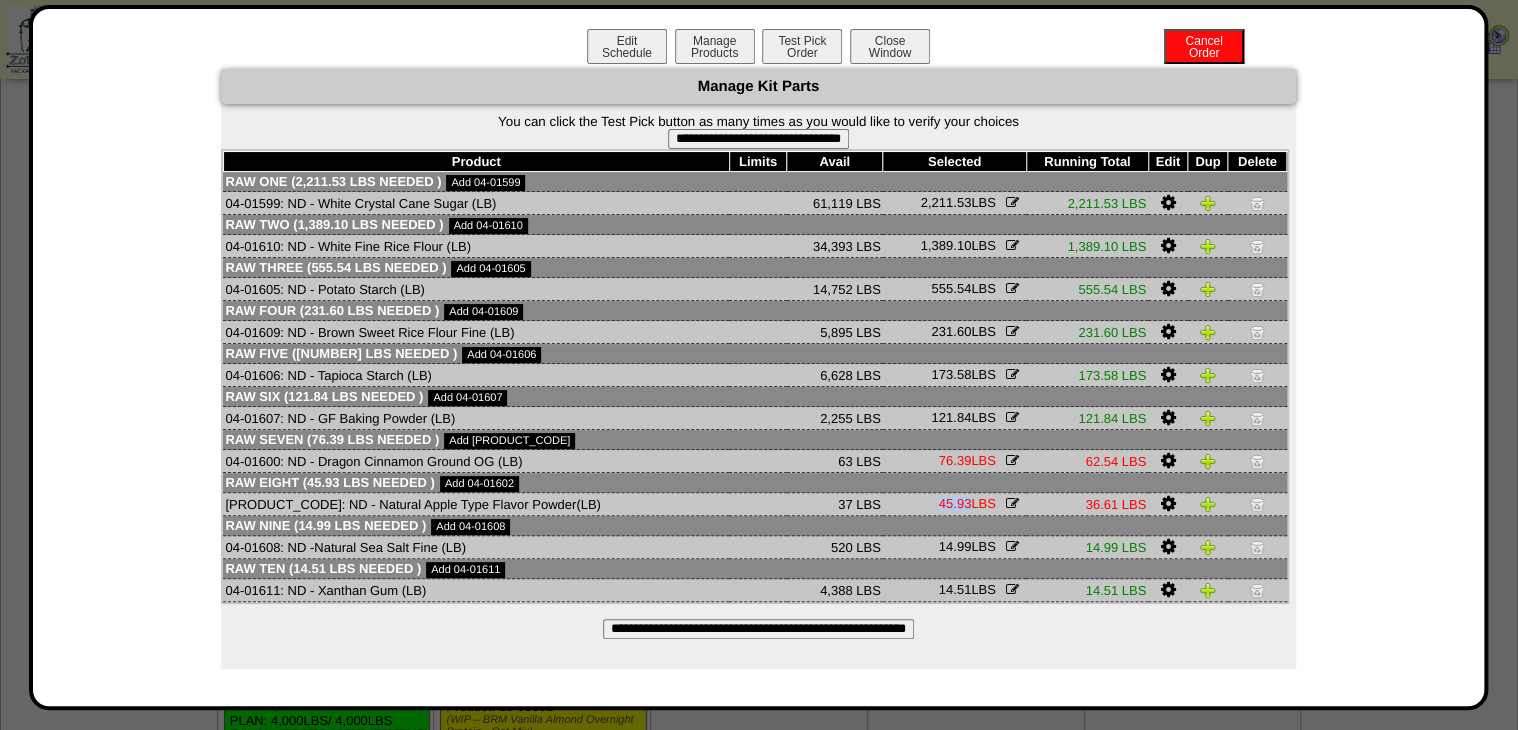 drag, startPoint x: 912, startPoint y: 507, endPoint x: 948, endPoint y: 514, distance: 36.67424 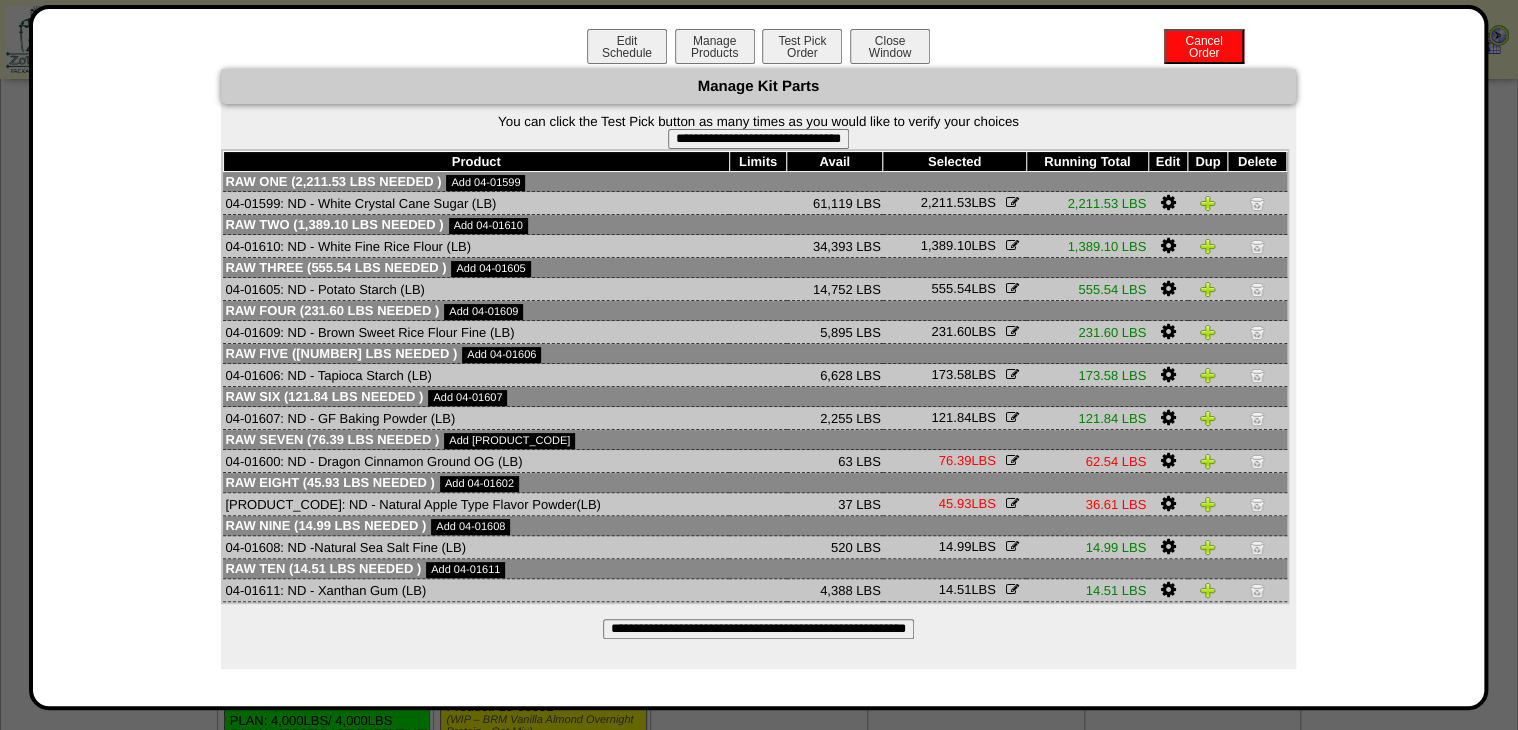 click on "37 LBS" at bounding box center (835, 504) 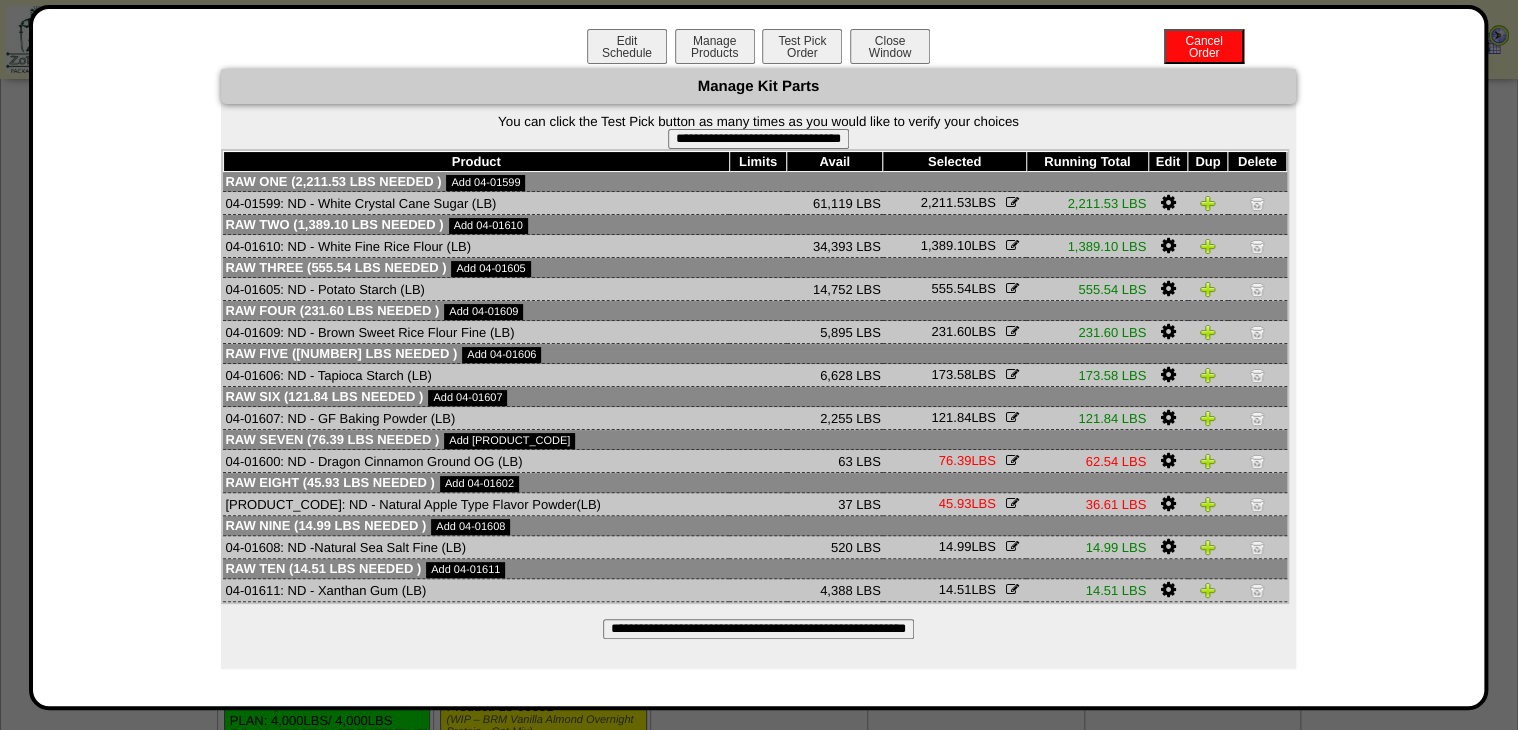 drag, startPoint x: 795, startPoint y: 466, endPoint x: 832, endPoint y: 465, distance: 37.01351 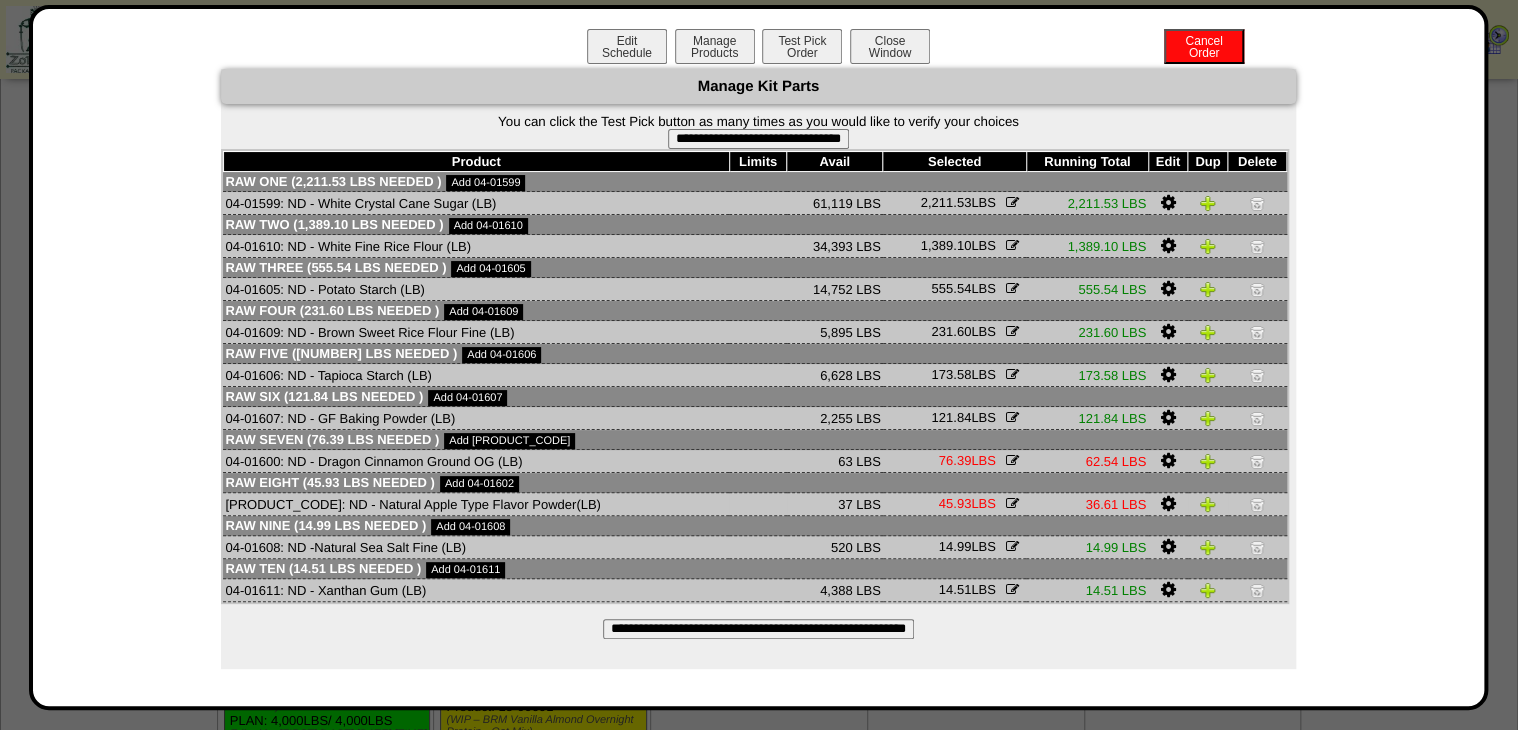 drag, startPoint x: 801, startPoint y: 461, endPoint x: 853, endPoint y: 496, distance: 62.681736 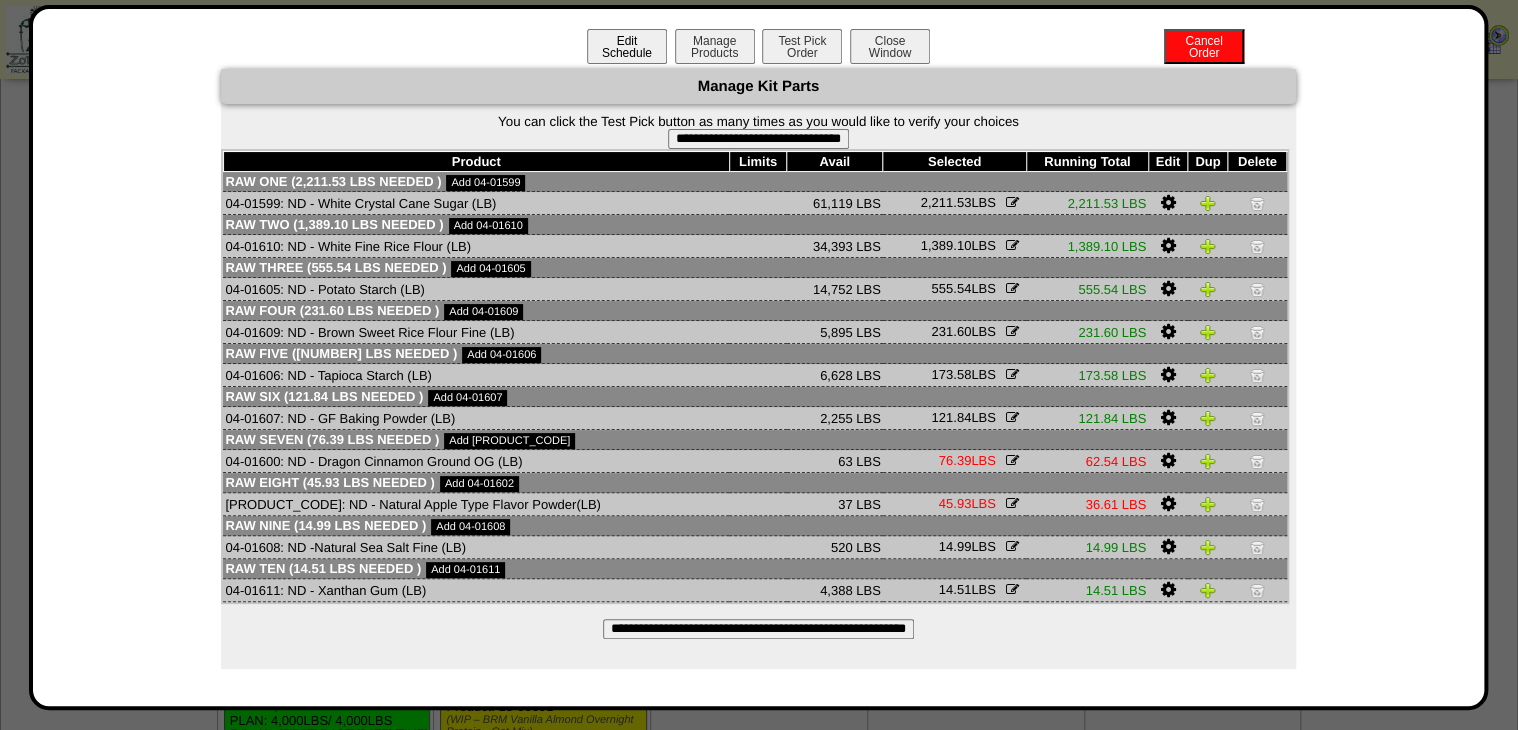 click on "Edit Schedule" at bounding box center (627, 46) 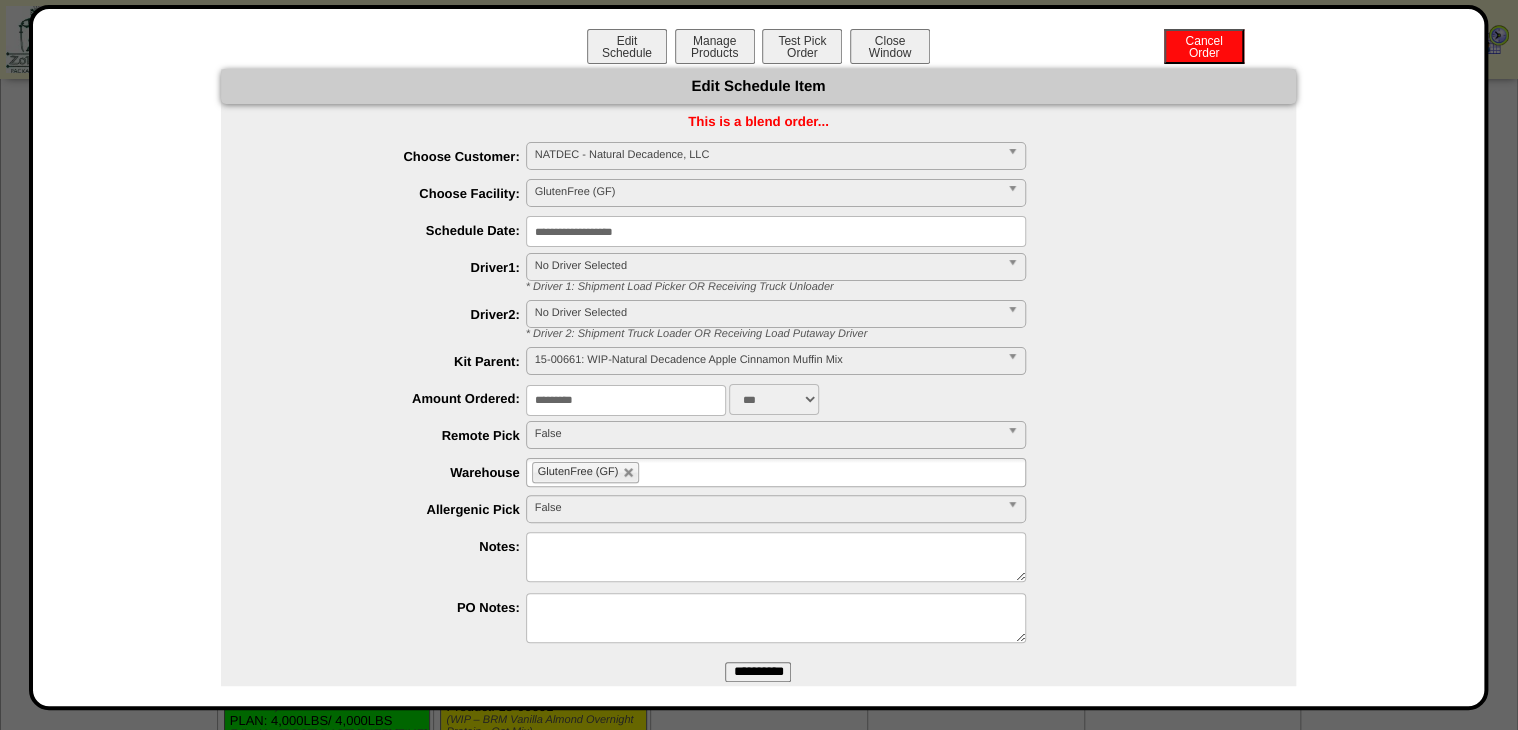 drag, startPoint x: 601, startPoint y: 396, endPoint x: 511, endPoint y: 407, distance: 90.66973 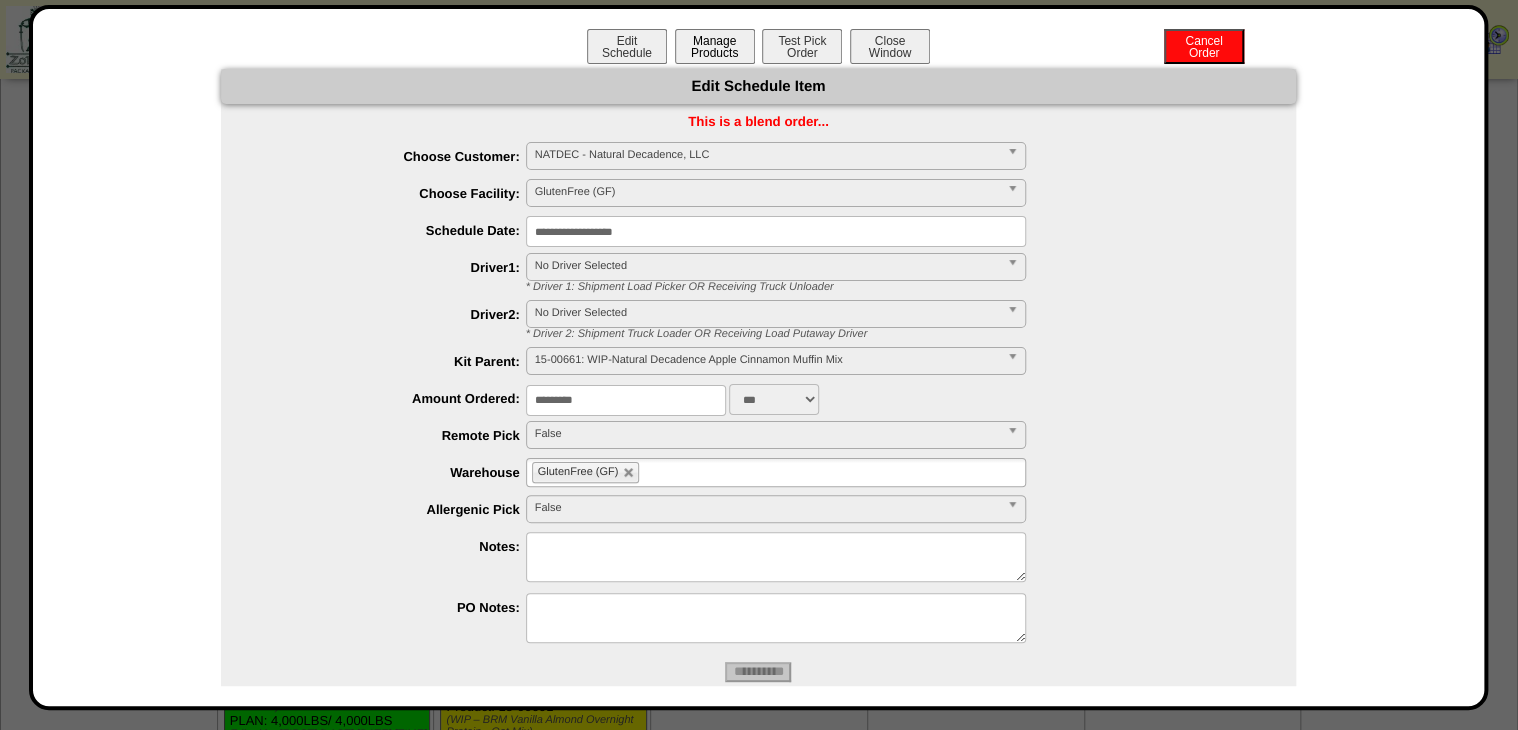 click on "Manage Products" at bounding box center [715, 46] 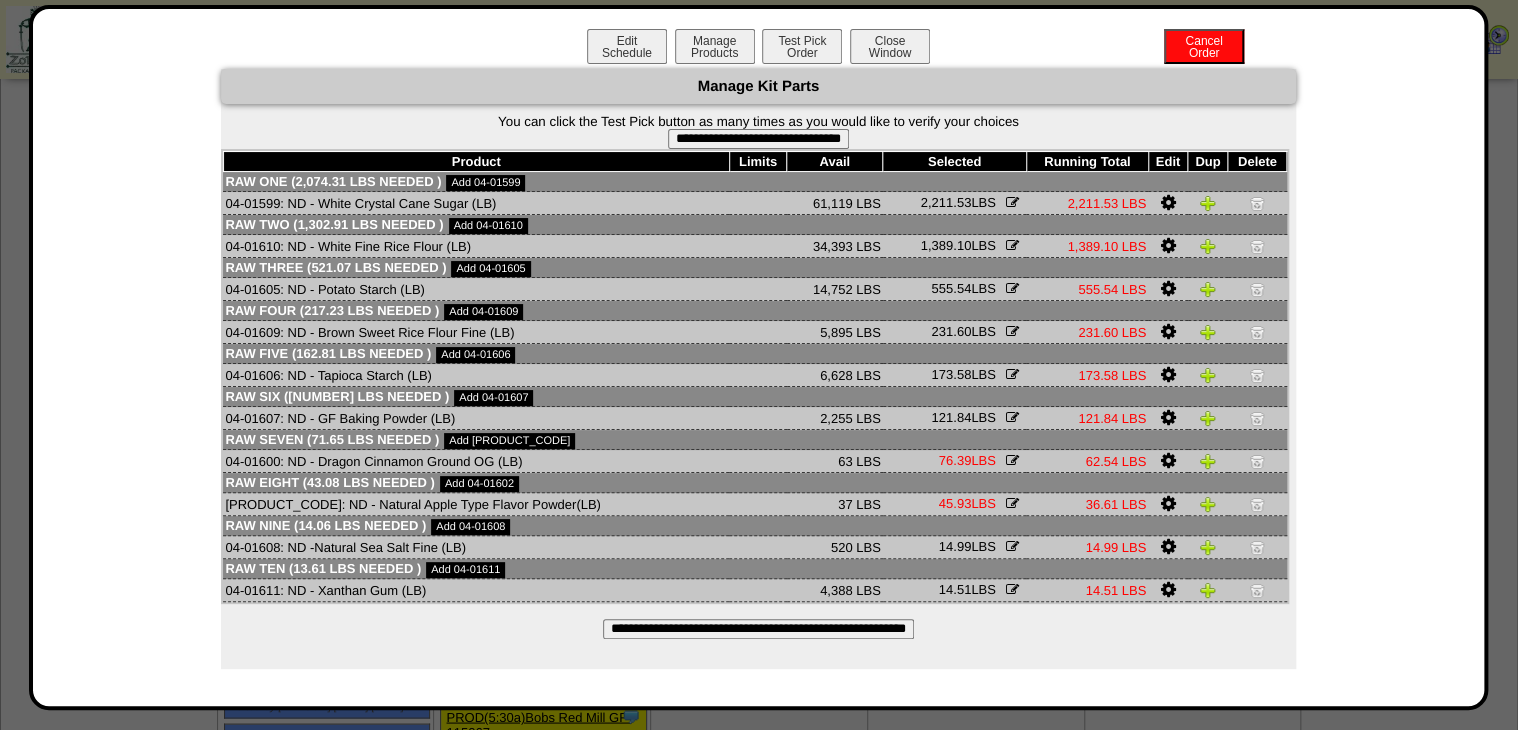 scroll, scrollTop: 1520, scrollLeft: 0, axis: vertical 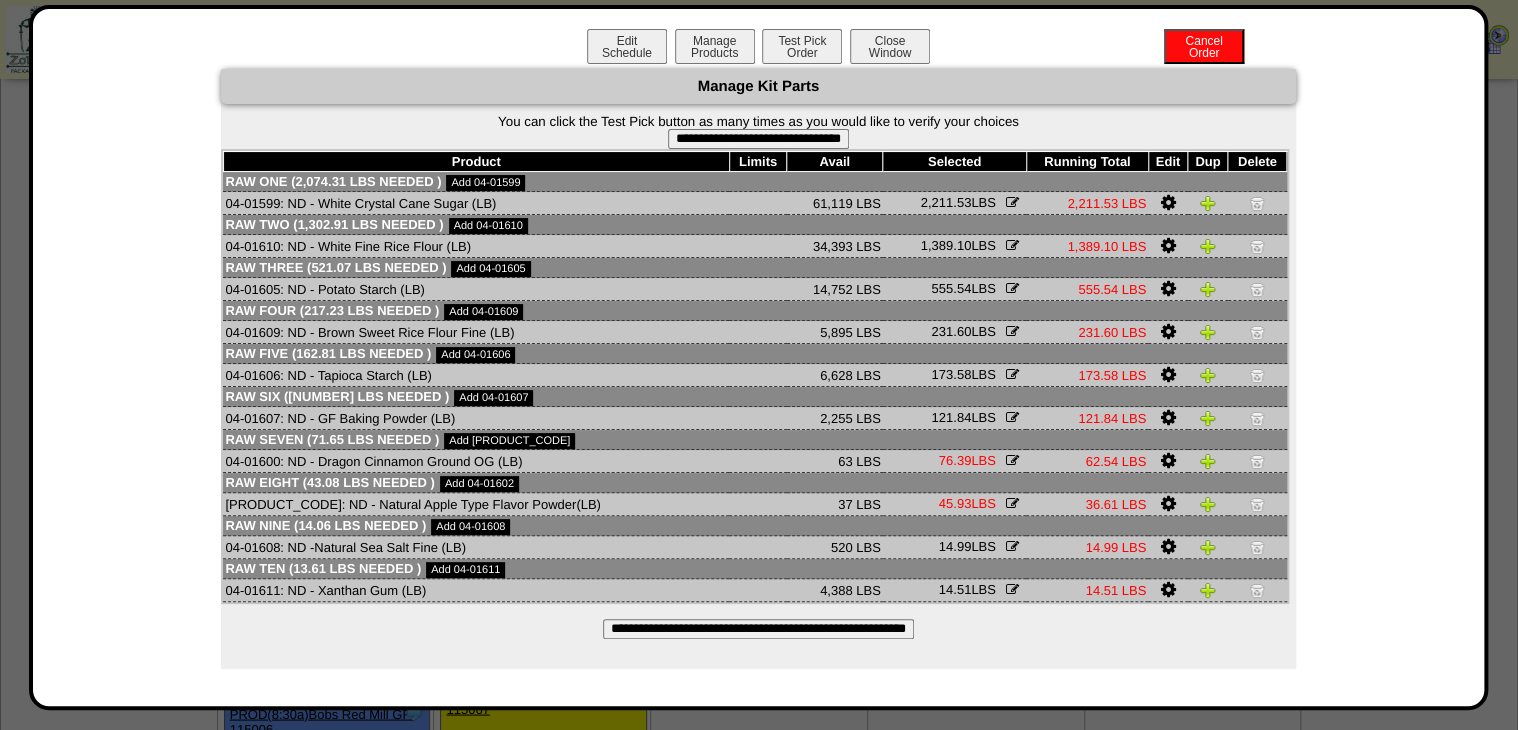 click on "**********" at bounding box center (758, 369) 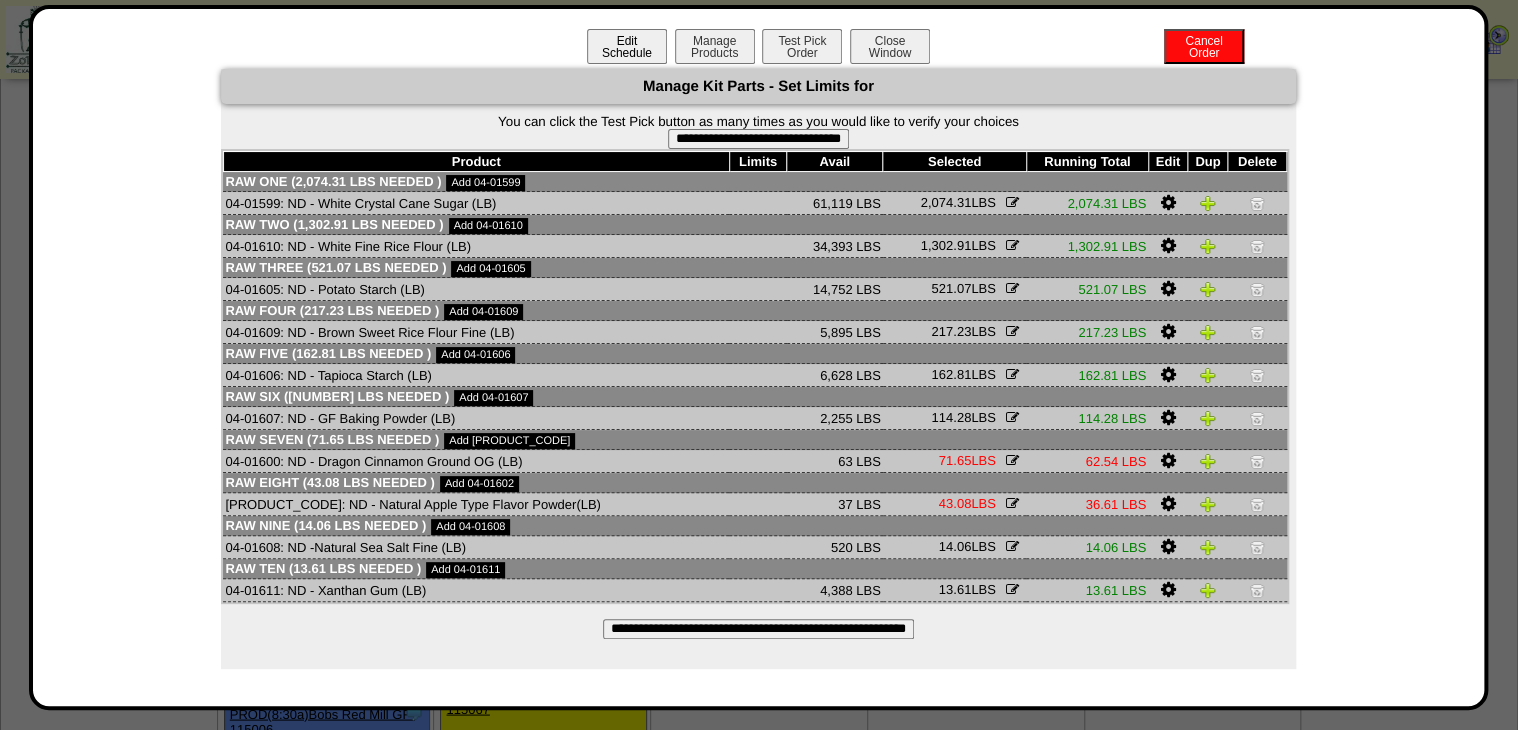 click on "Edit Schedule" at bounding box center [627, 46] 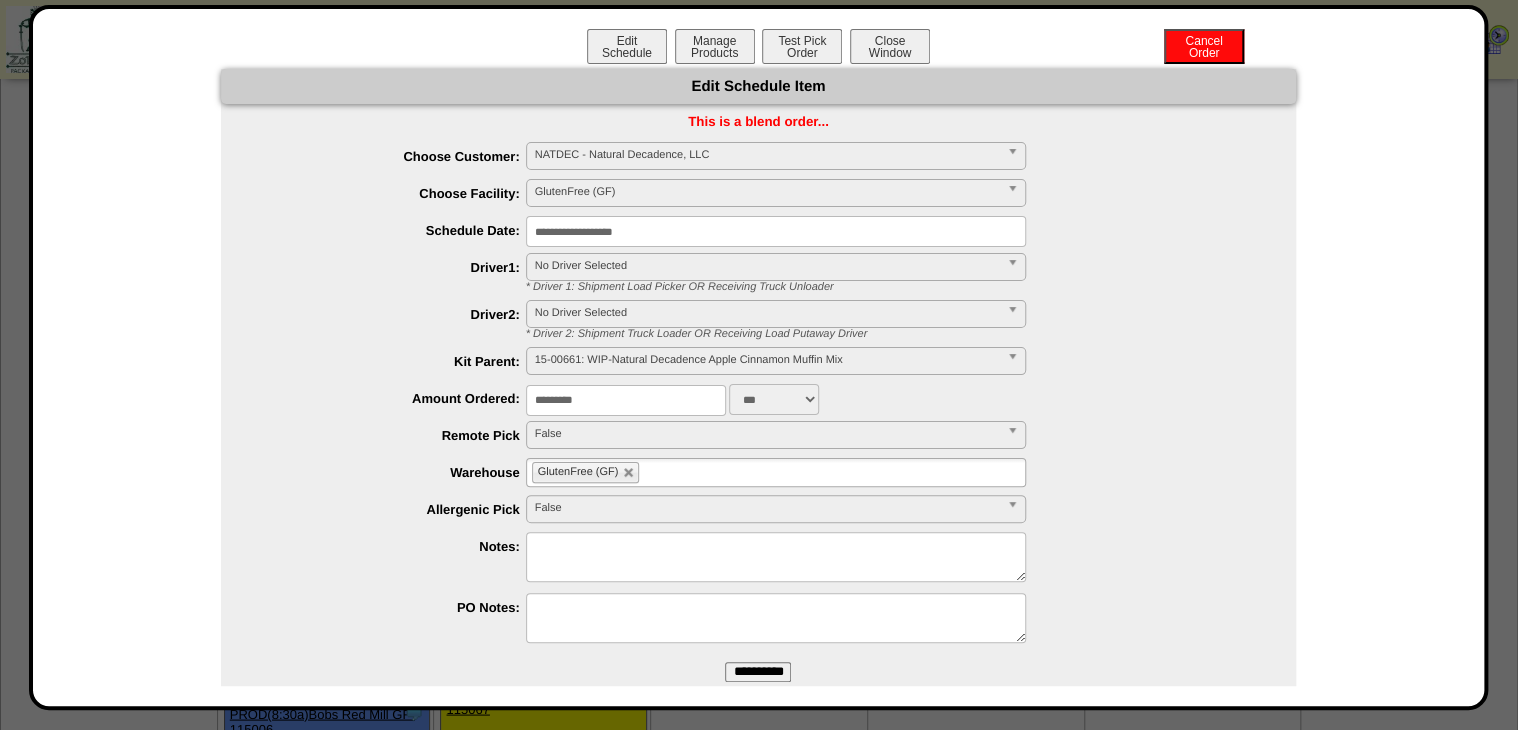drag, startPoint x: 636, startPoint y: 398, endPoint x: 332, endPoint y: 456, distance: 309.48343 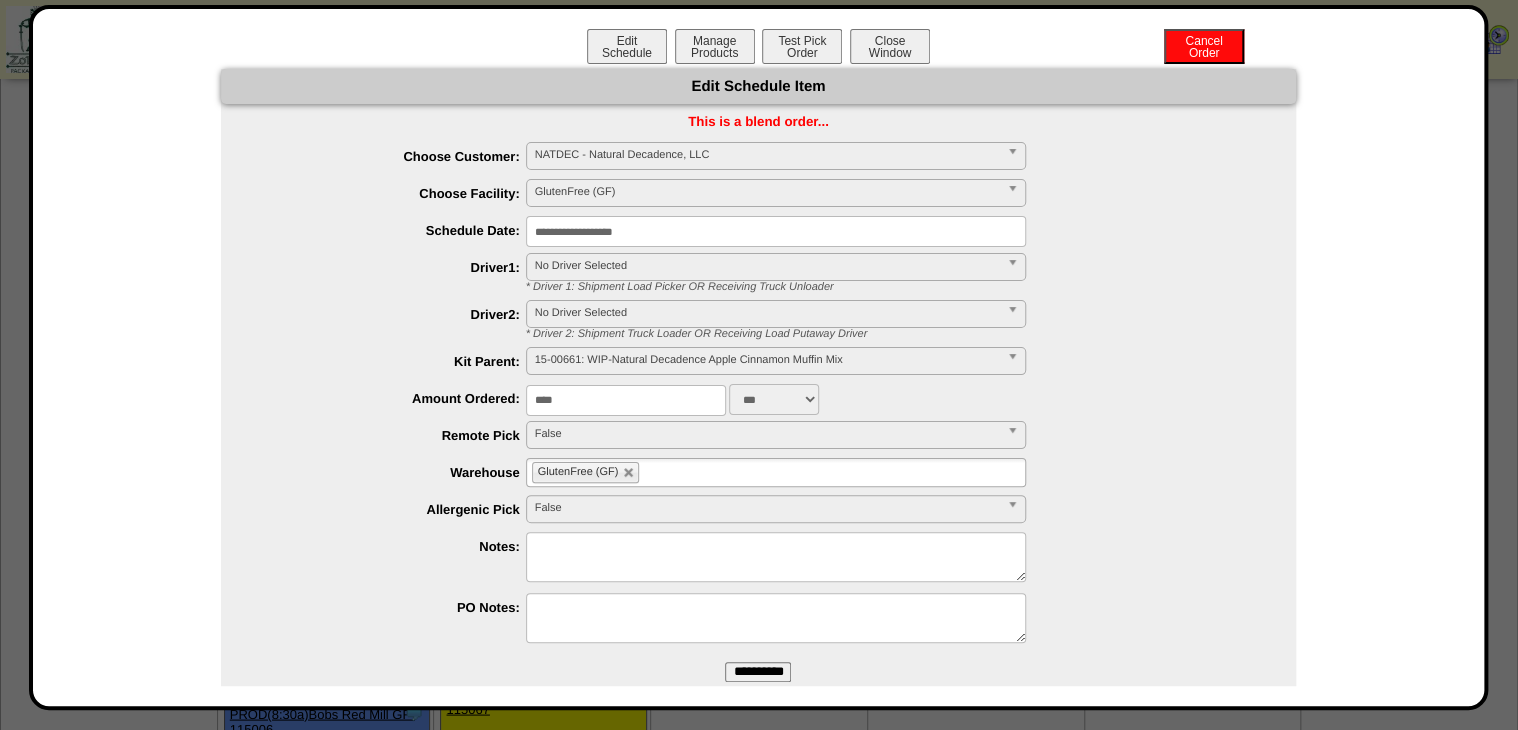 type on "****" 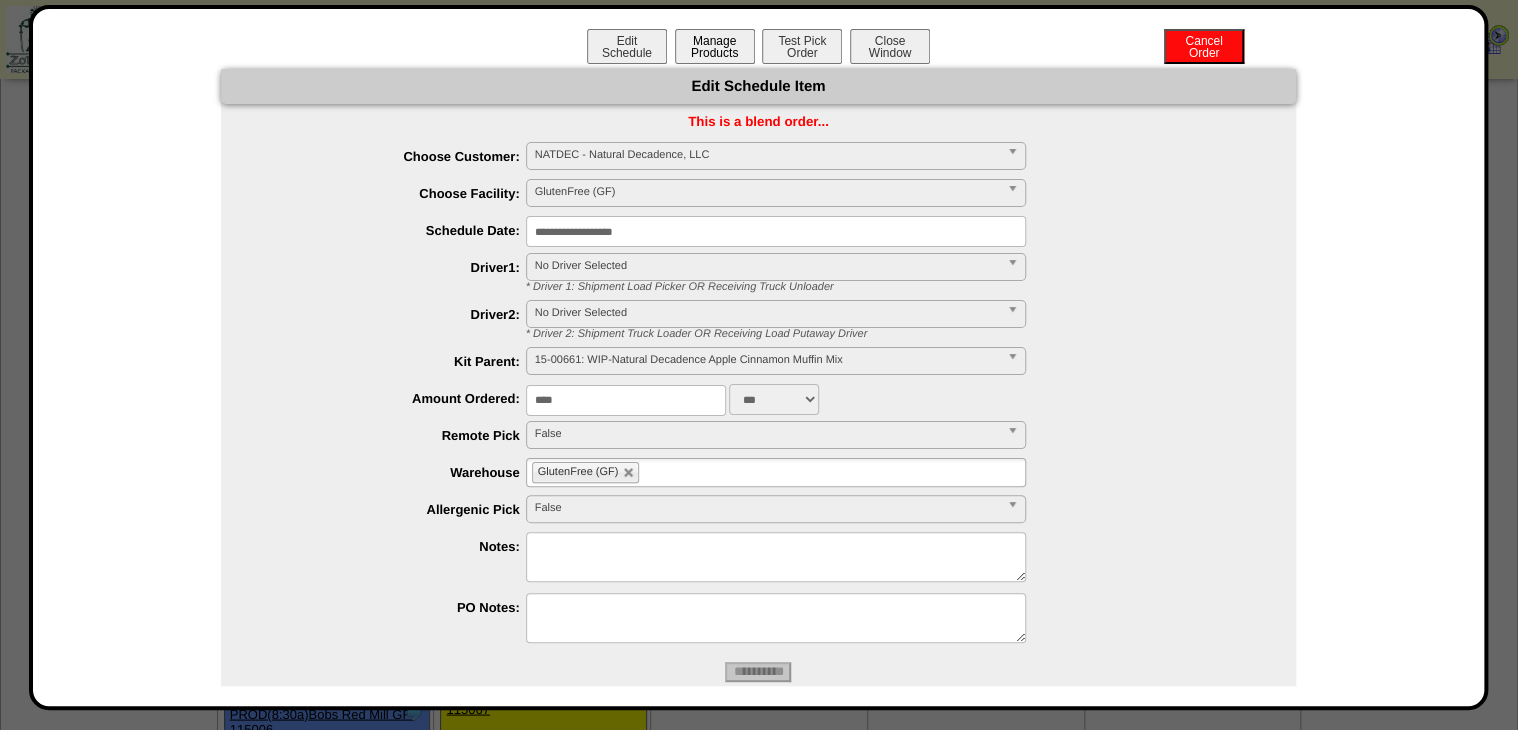click on "Manage Products" at bounding box center [715, 46] 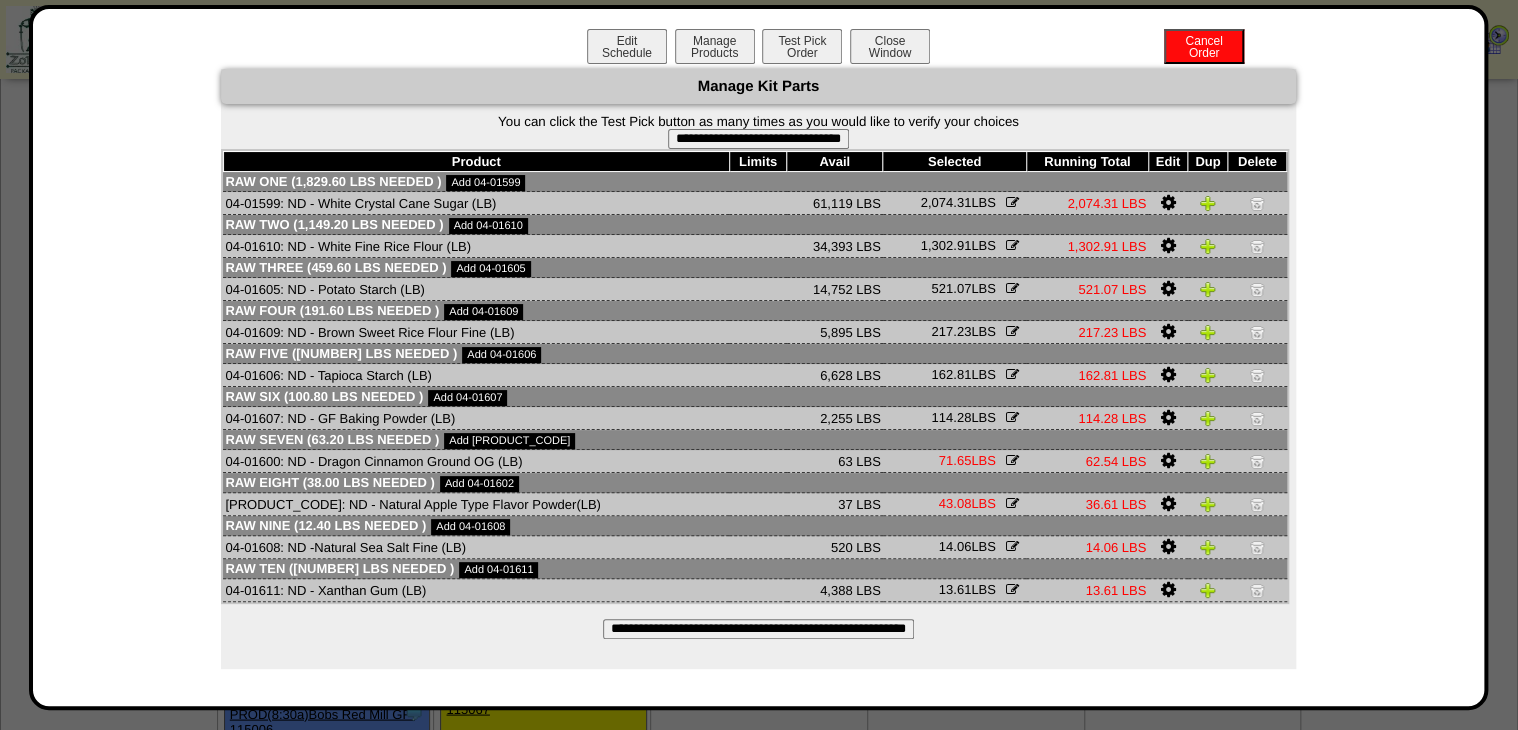 click on "**********" at bounding box center [758, 629] 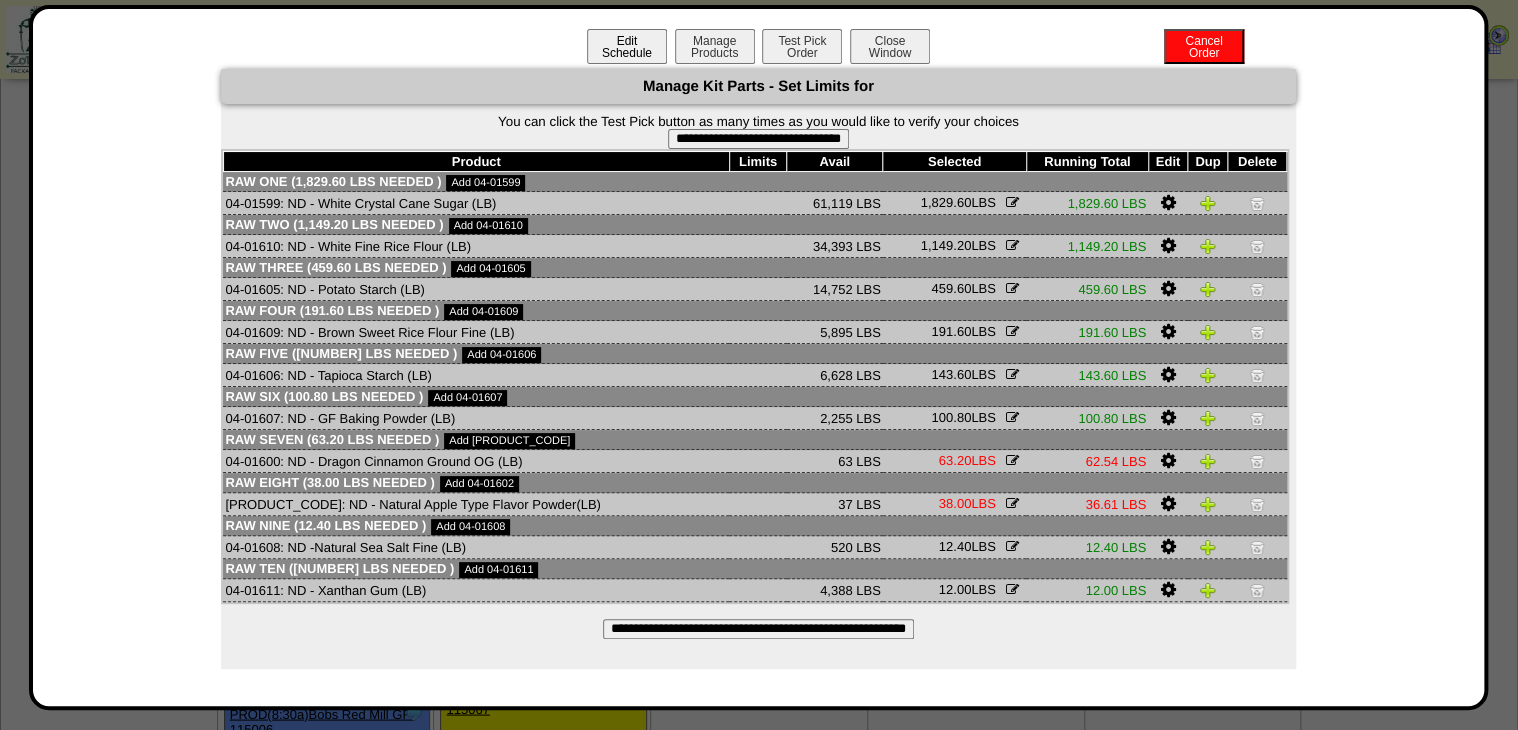 click on "Edit Schedule" at bounding box center (627, 46) 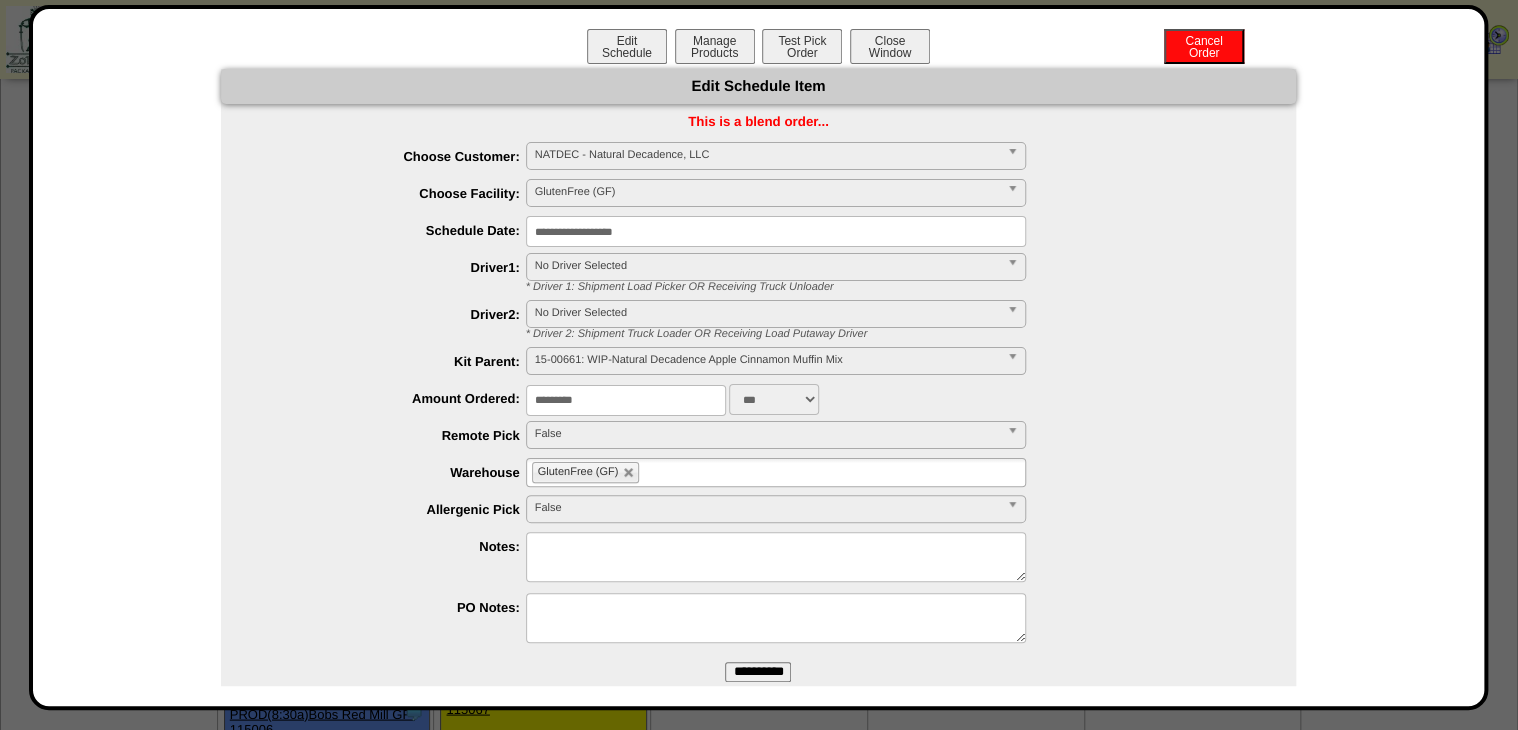 click on "*********" at bounding box center [626, 400] 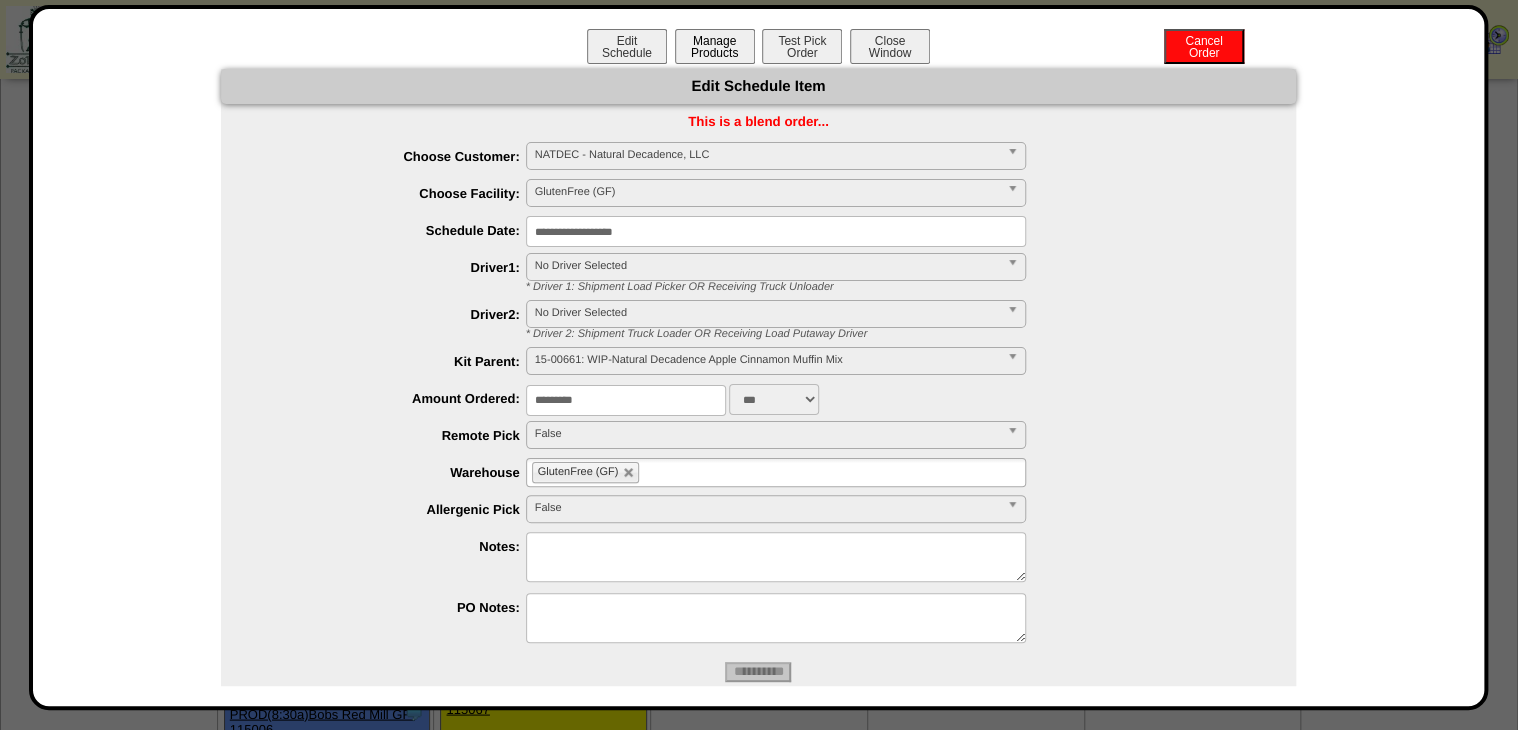 click on "Manage Products" at bounding box center (715, 46) 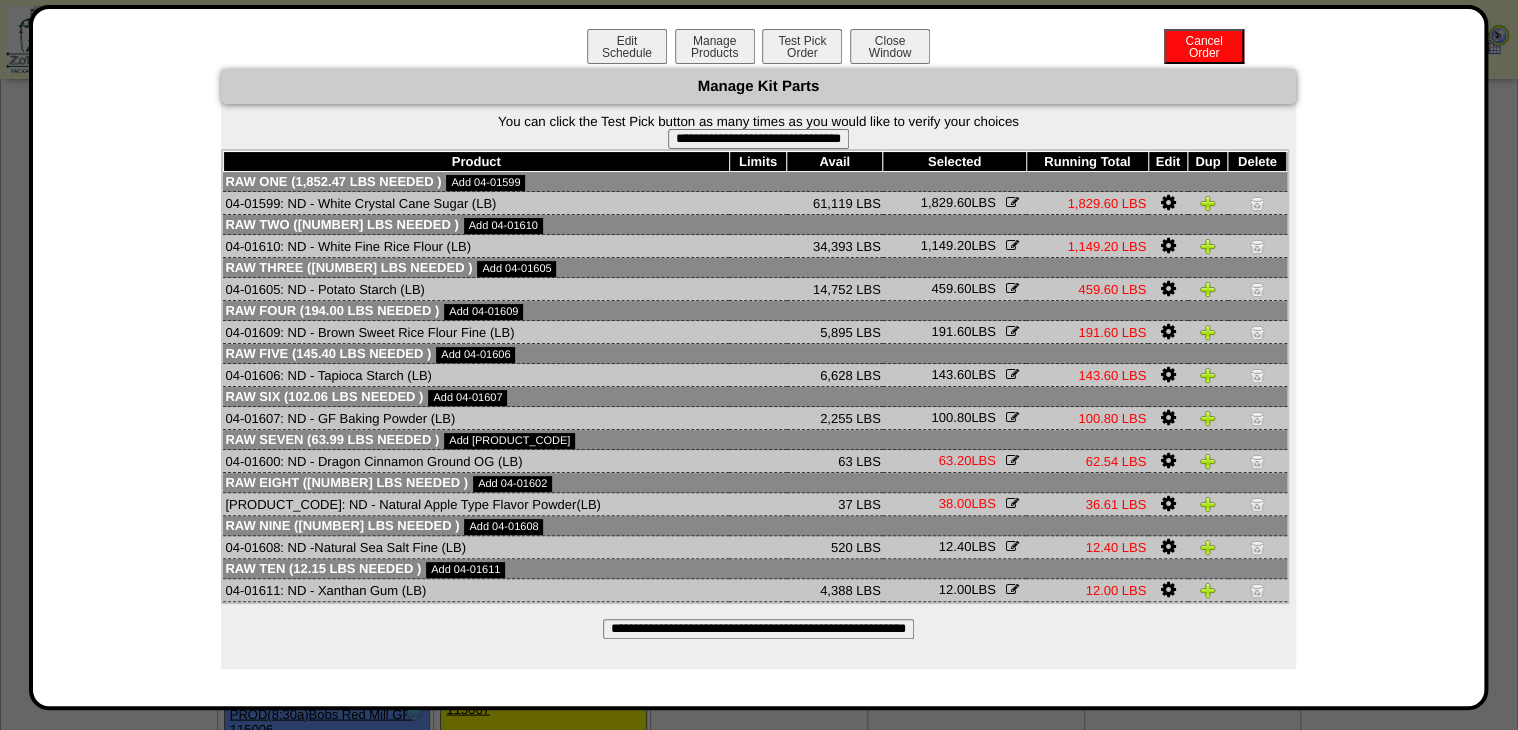 click on "**********" at bounding box center (758, 629) 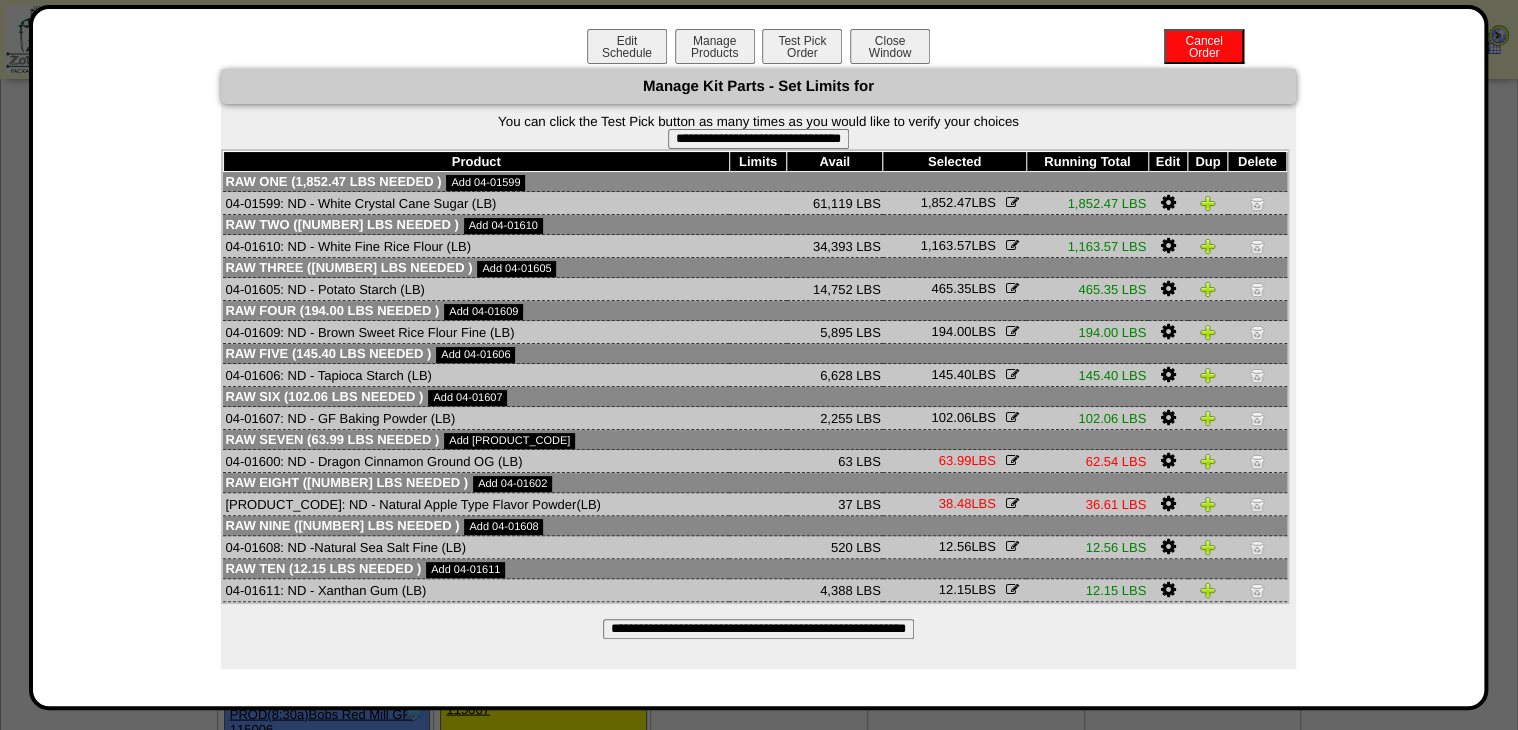 drag, startPoint x: 1078, startPoint y: 461, endPoint x: 1110, endPoint y: 460, distance: 32.01562 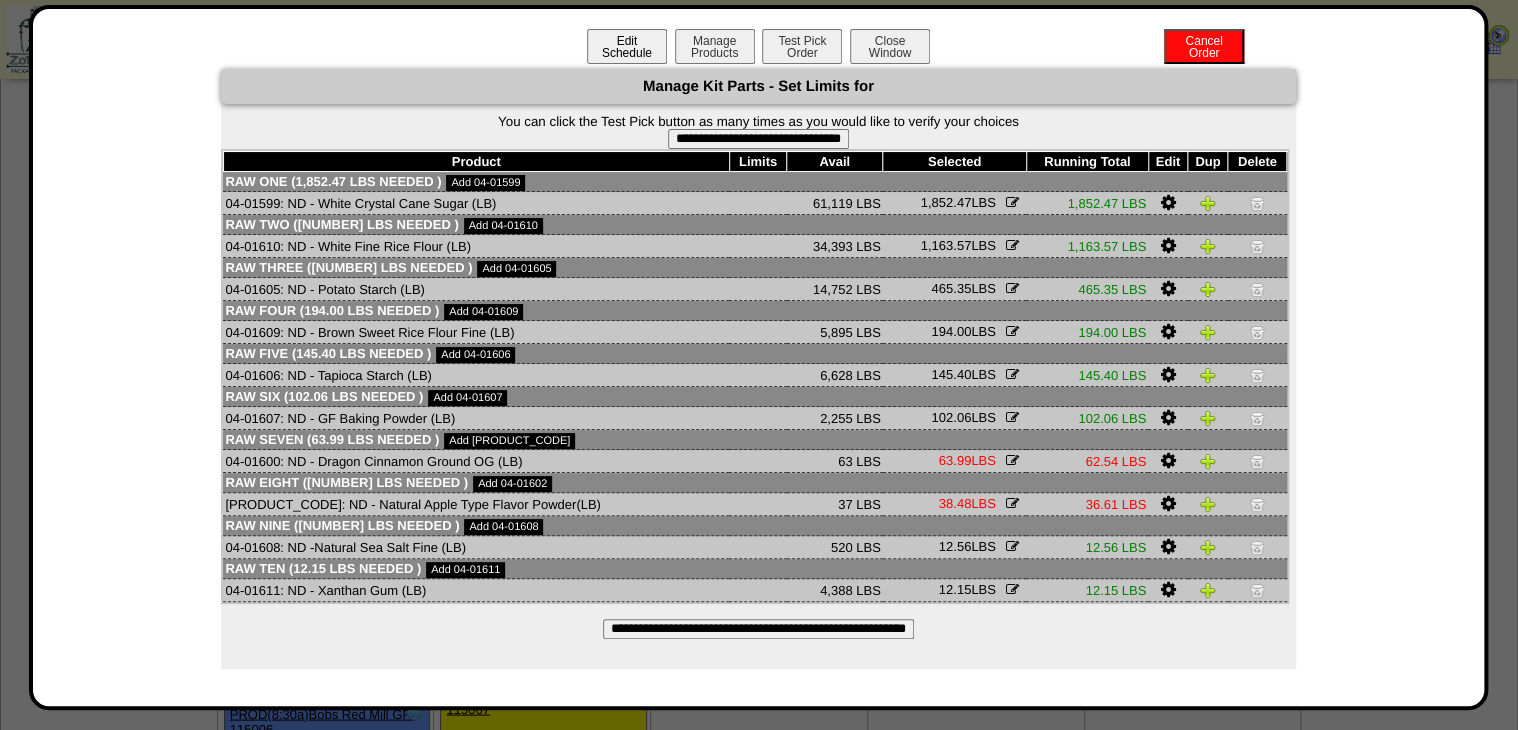 click on "Edit Schedule" at bounding box center [627, 46] 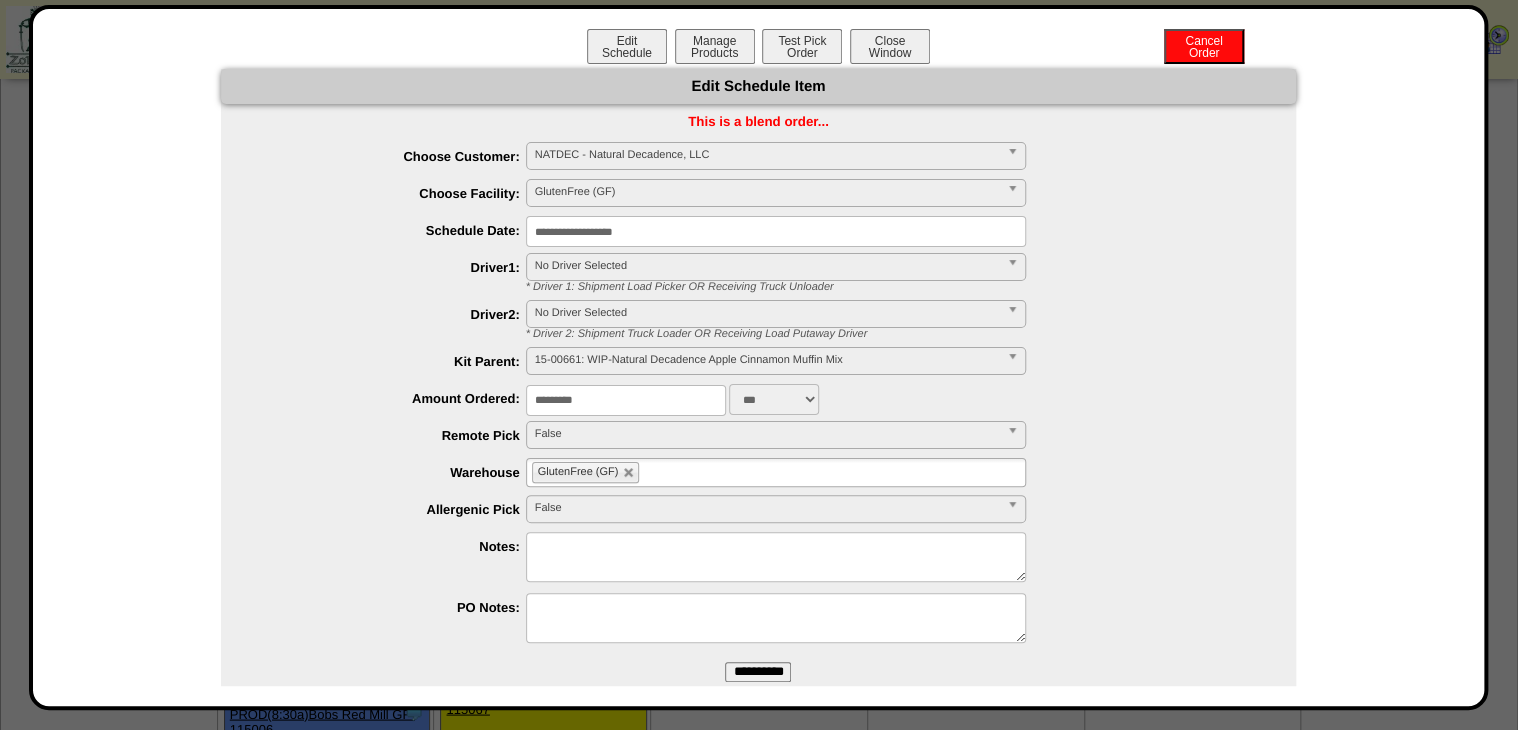 click on "*********" at bounding box center (626, 400) 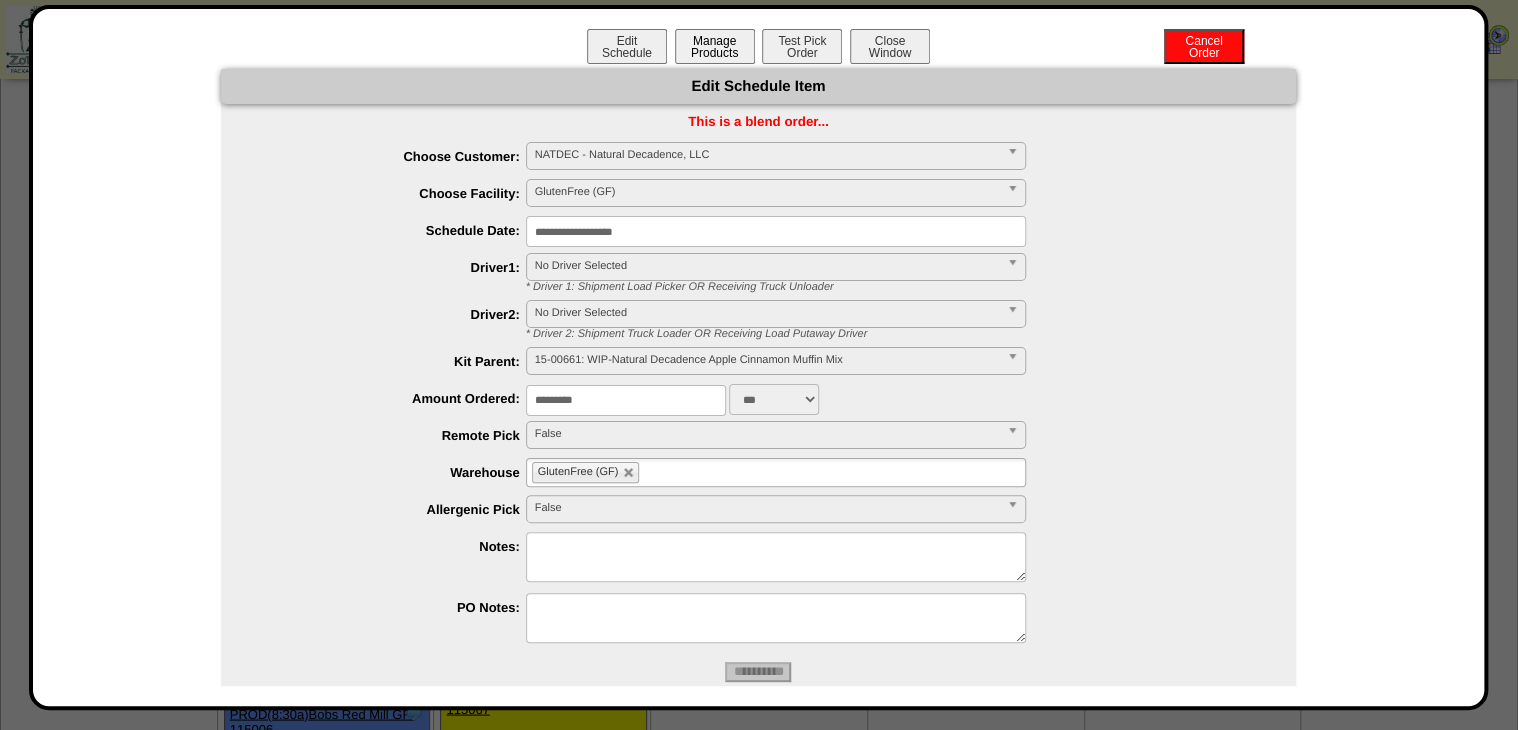 click on "Manage Products" at bounding box center [715, 46] 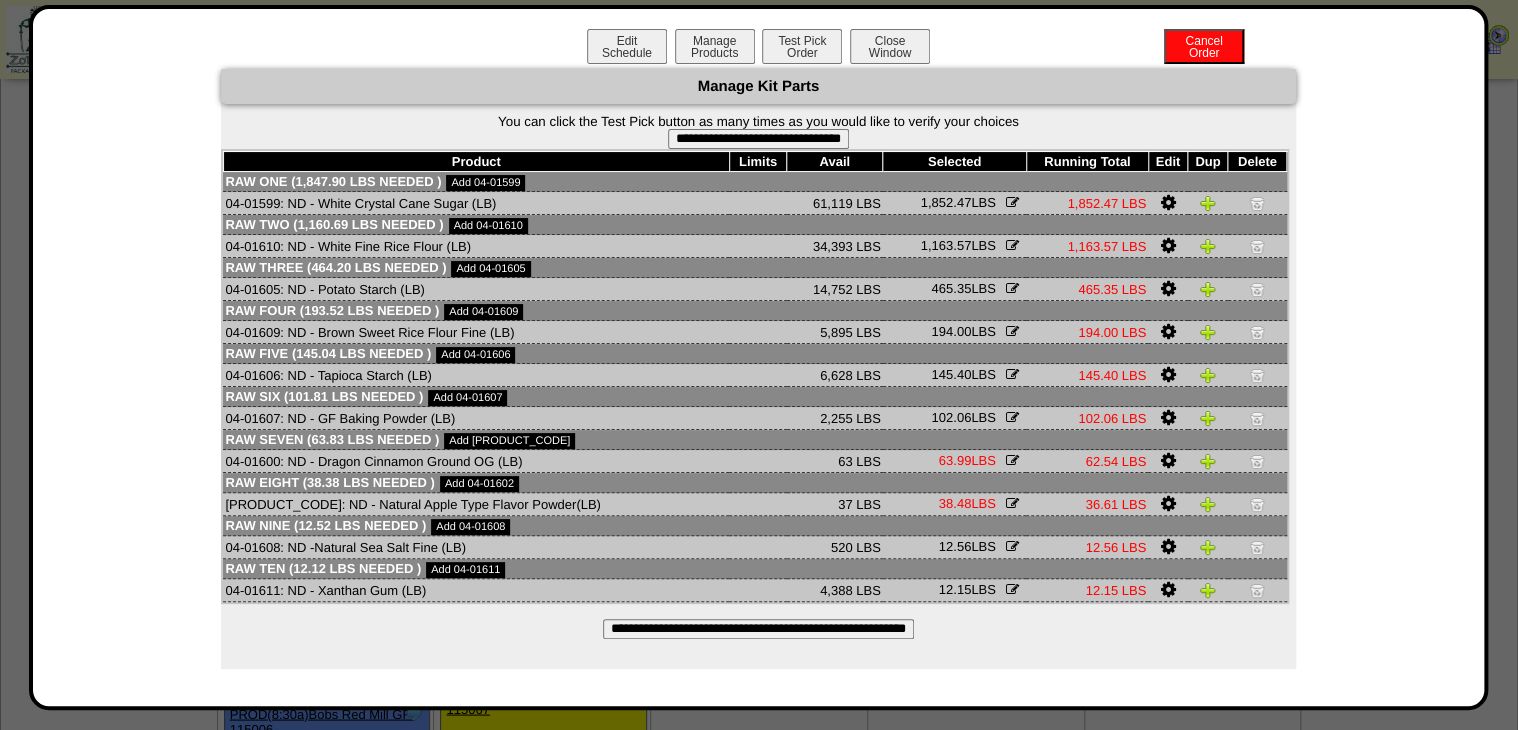 click on "**********" at bounding box center (758, 629) 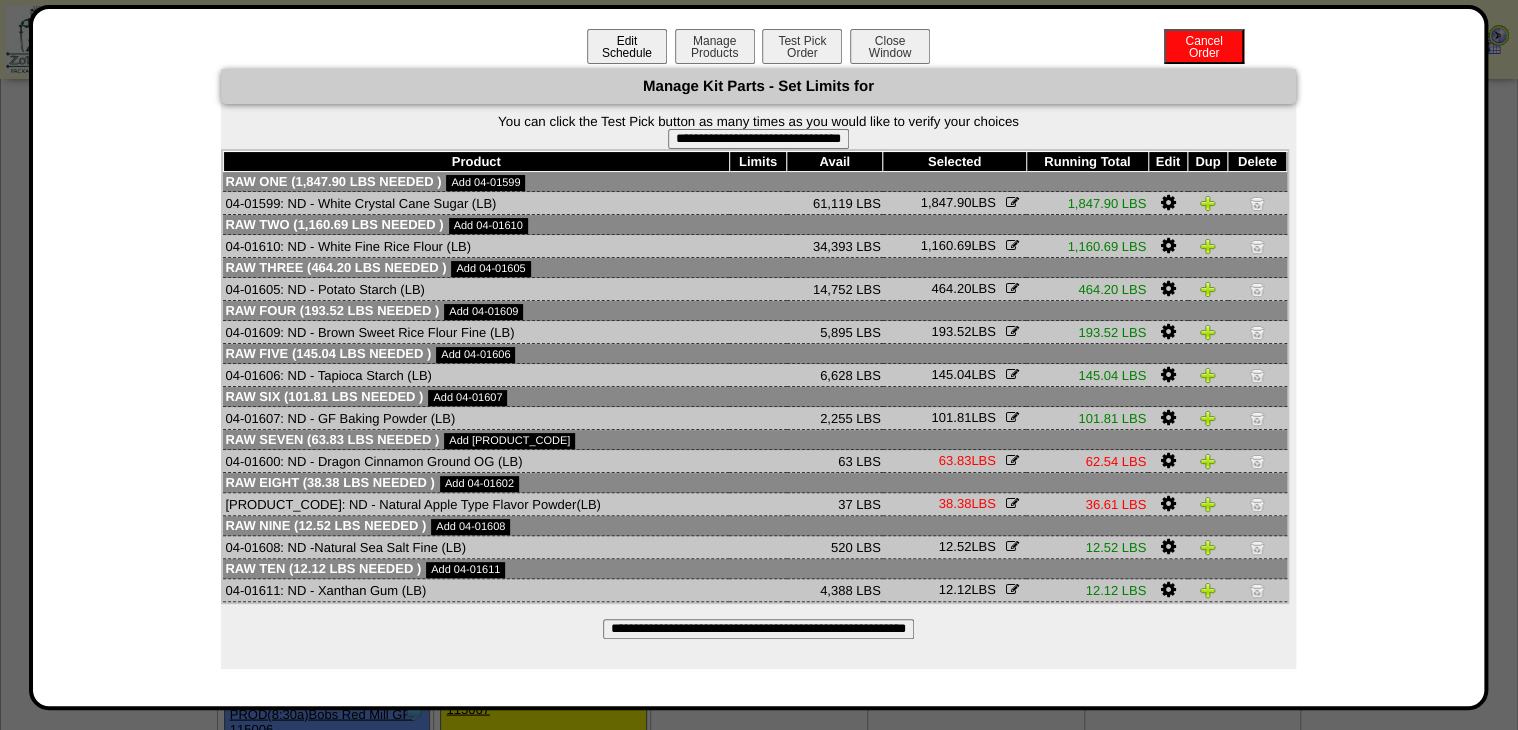 click on "Edit Schedule" at bounding box center (627, 46) 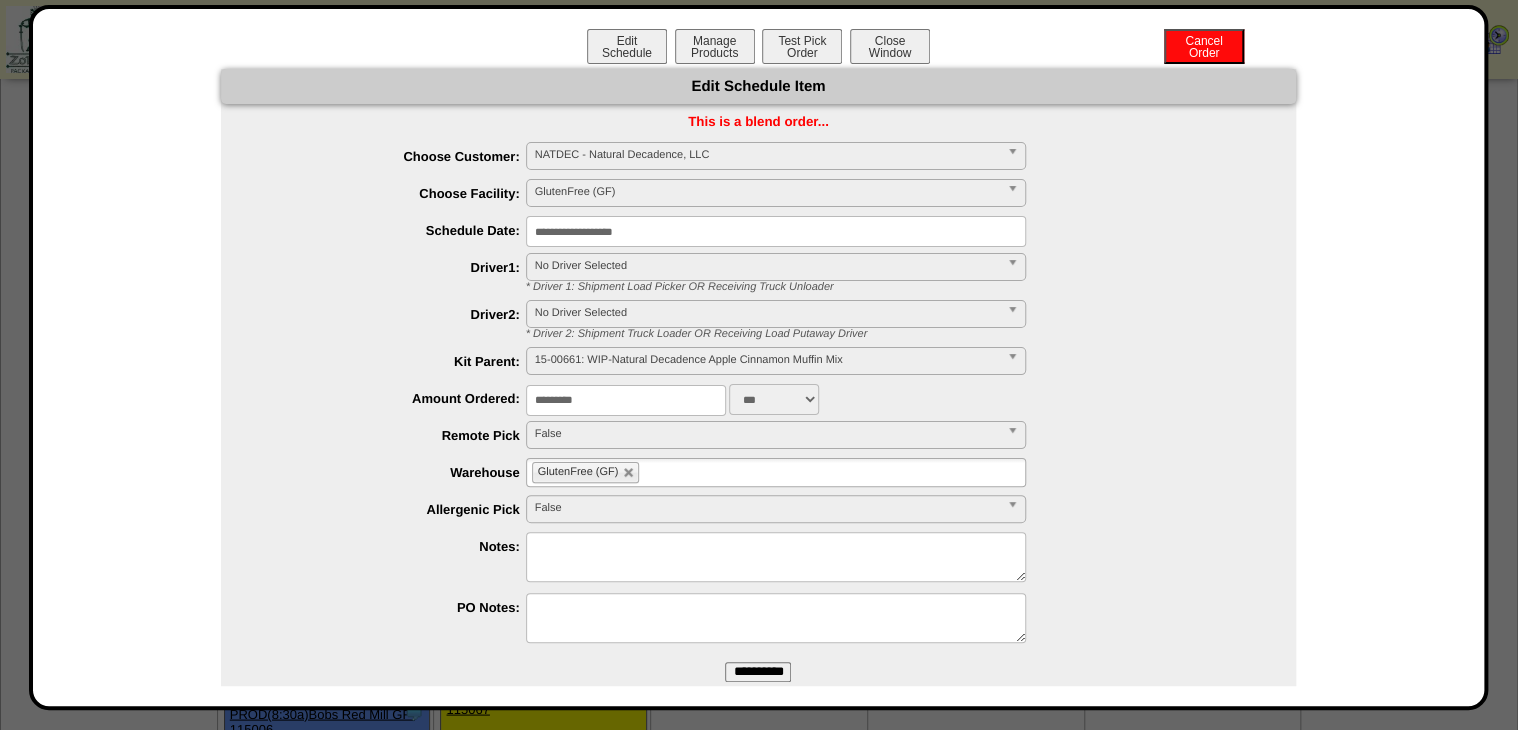 click on "**********" at bounding box center [758, 395] 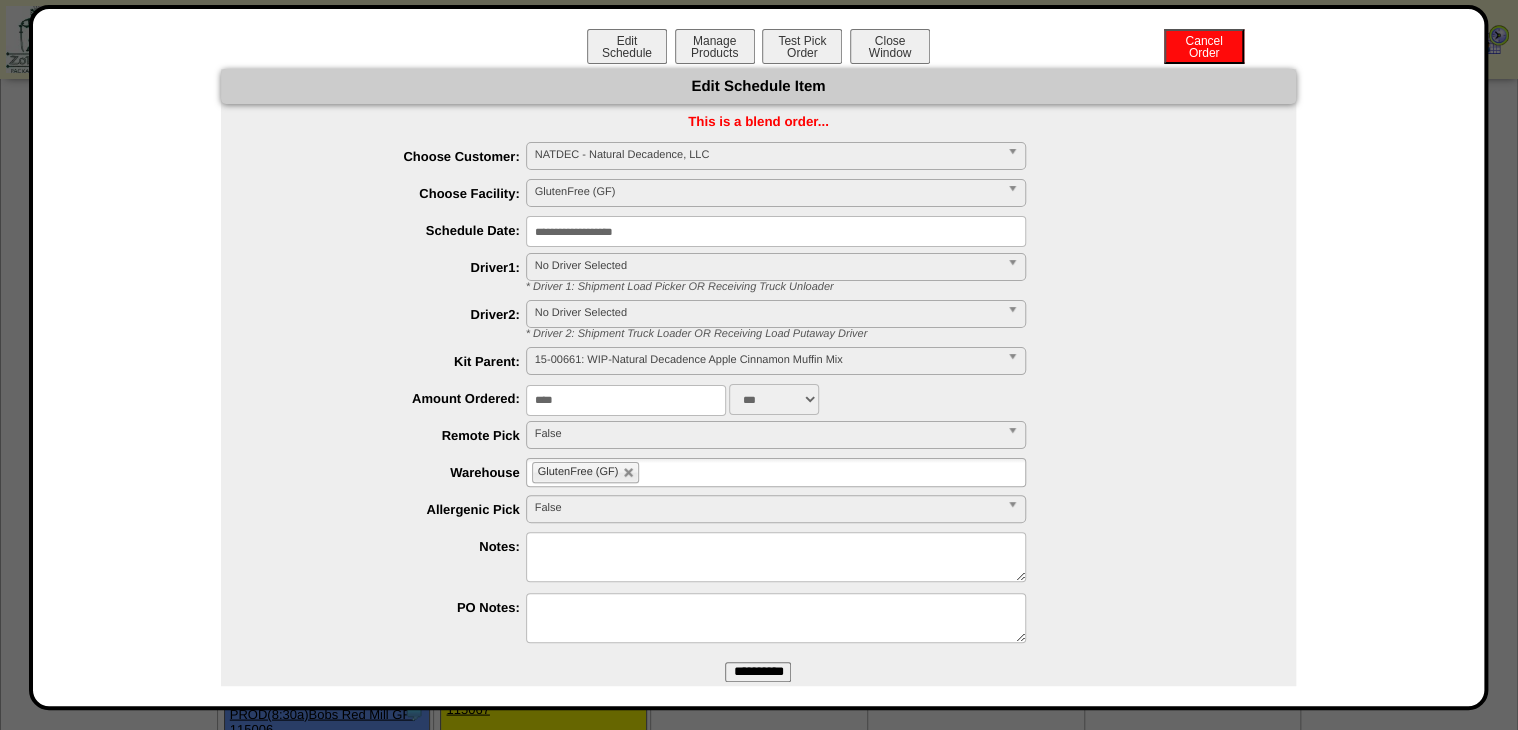 type on "****" 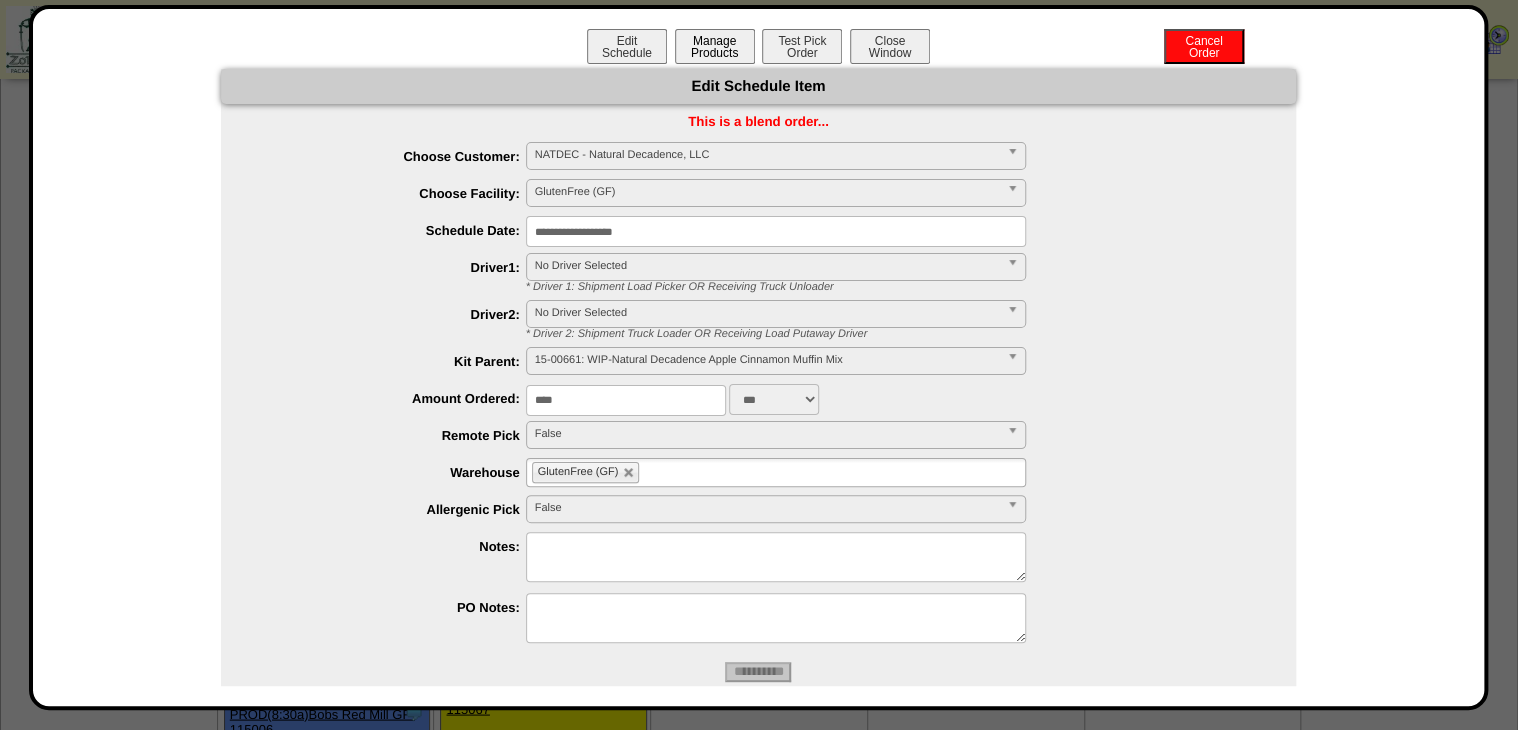 click on "Manage Products" at bounding box center [715, 46] 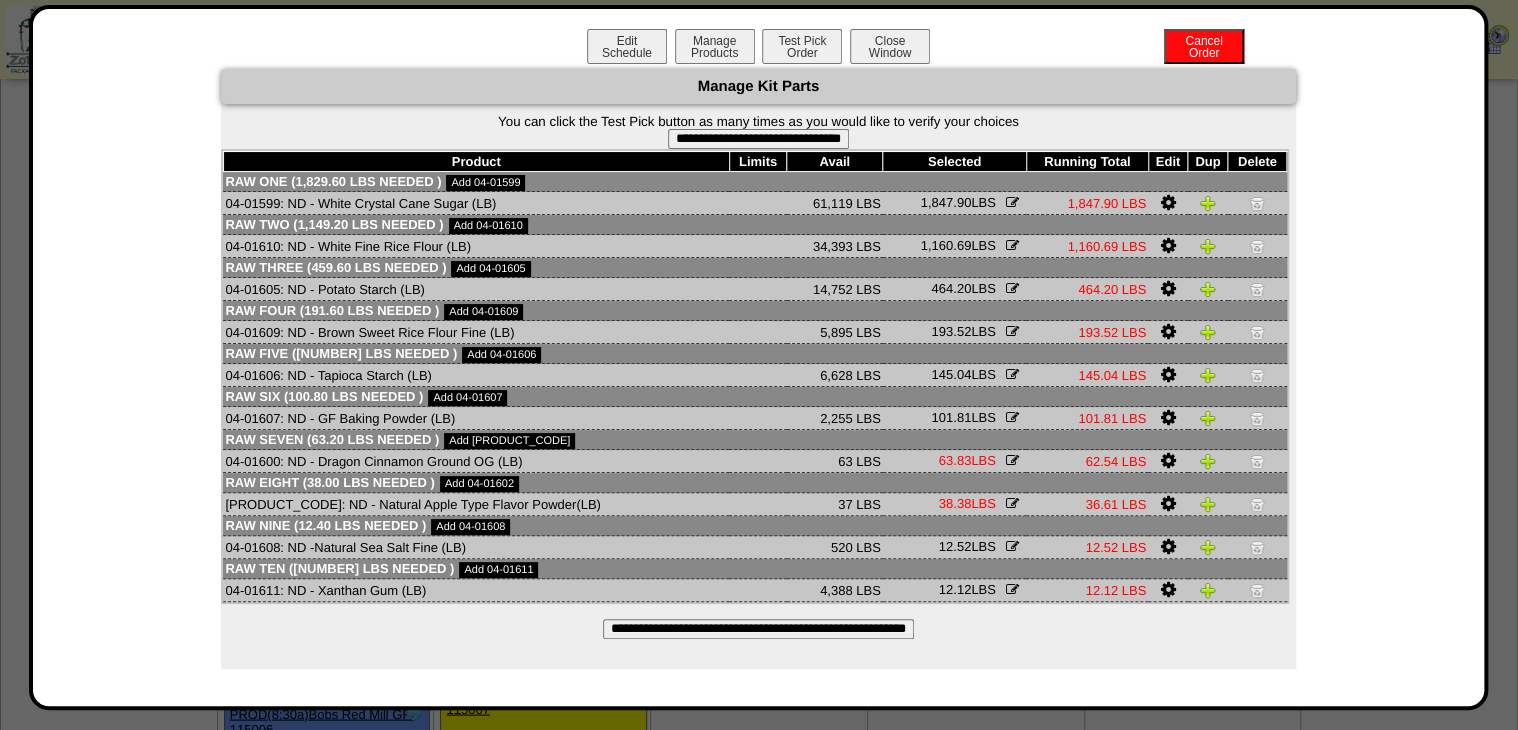 click on "**********" at bounding box center [758, 369] 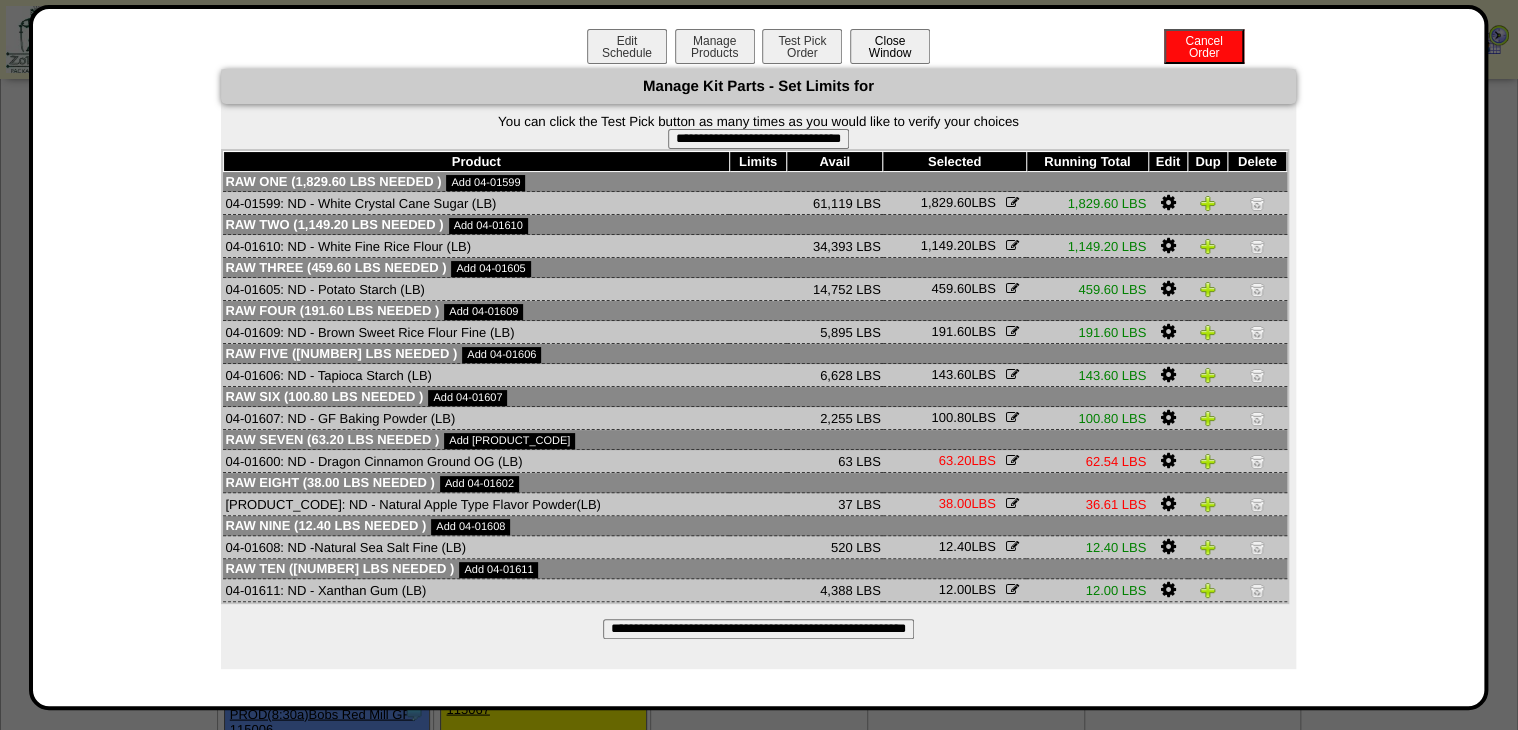 click on "Close Window" at bounding box center [890, 46] 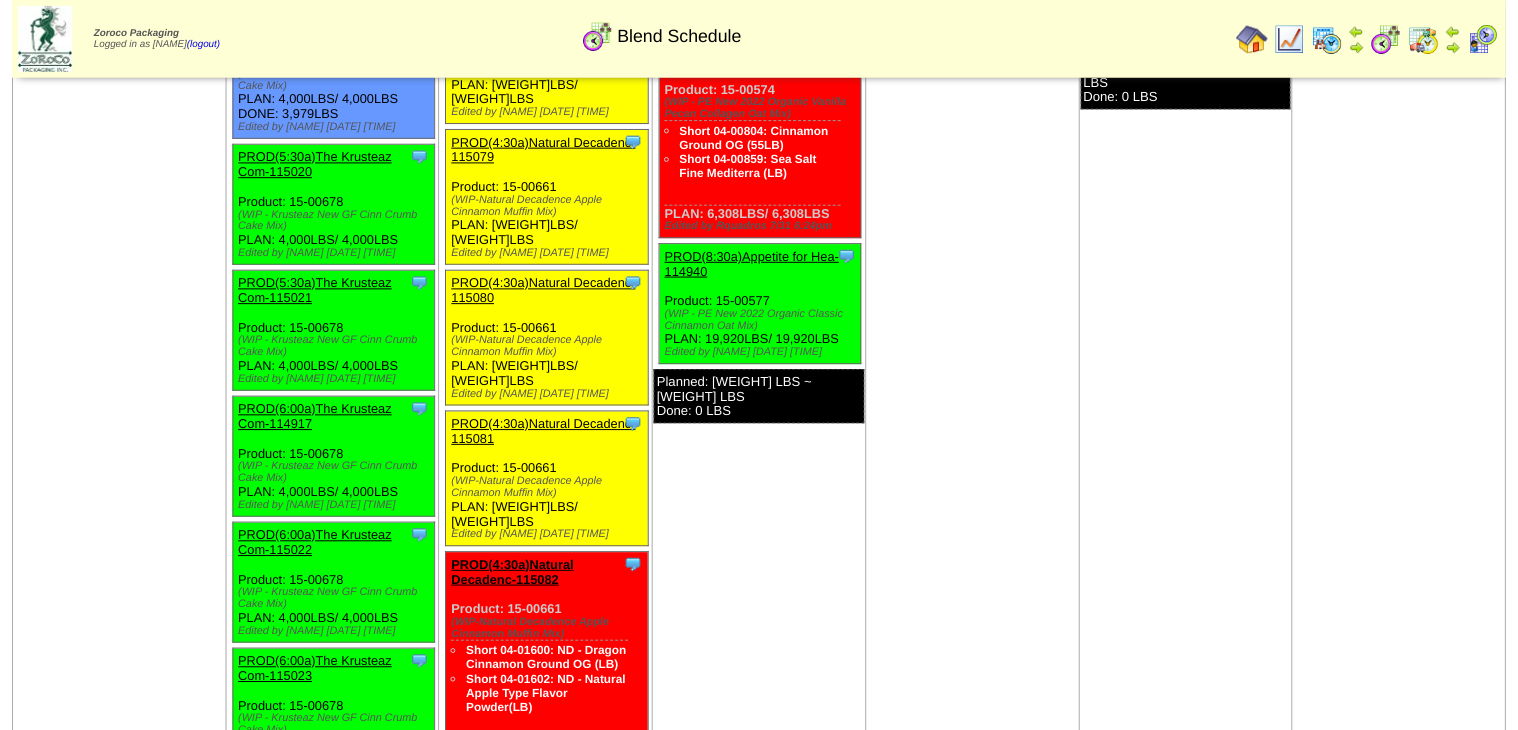 scroll, scrollTop: 880, scrollLeft: 0, axis: vertical 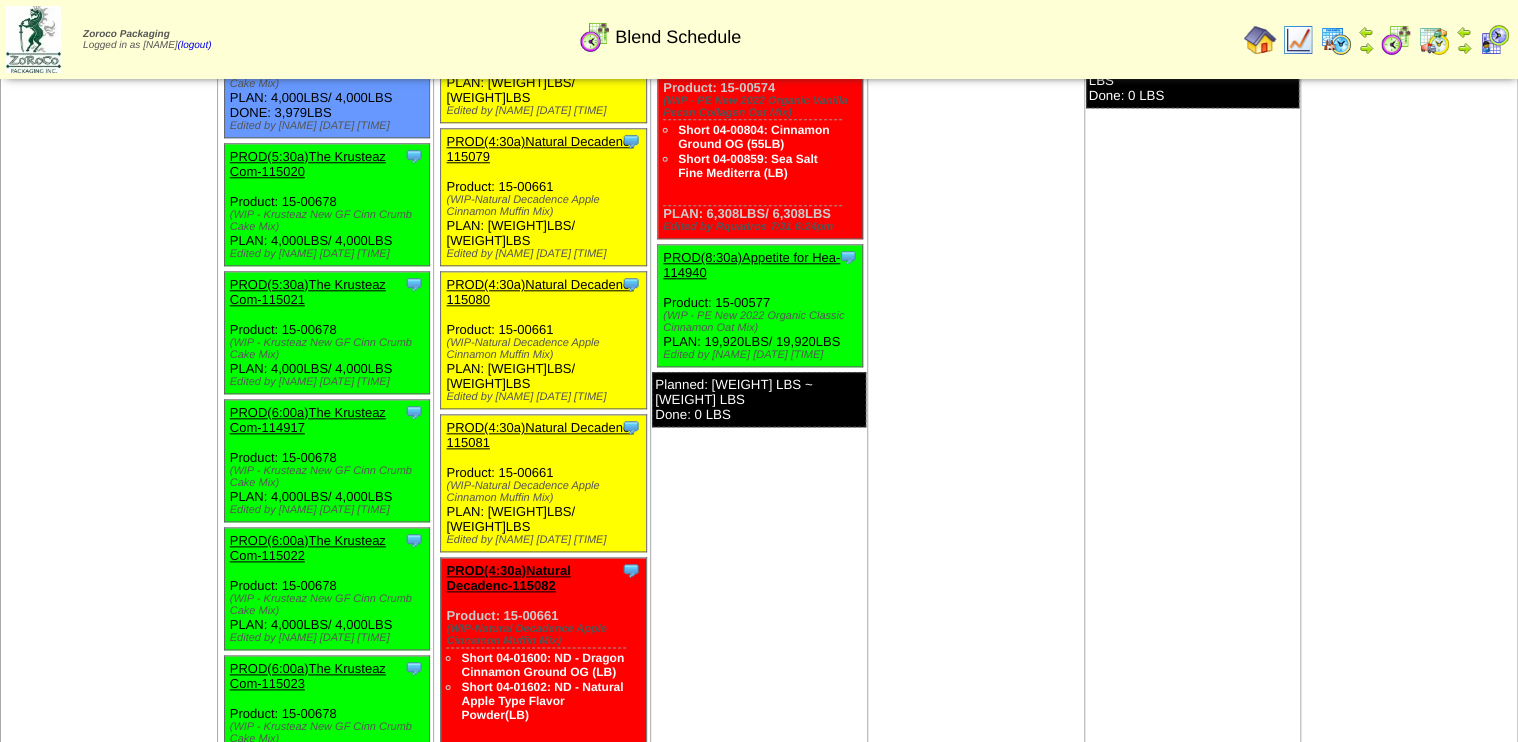 click on "PROD(4:30a)Natural Decadenc-115081" at bounding box center [539, 435] 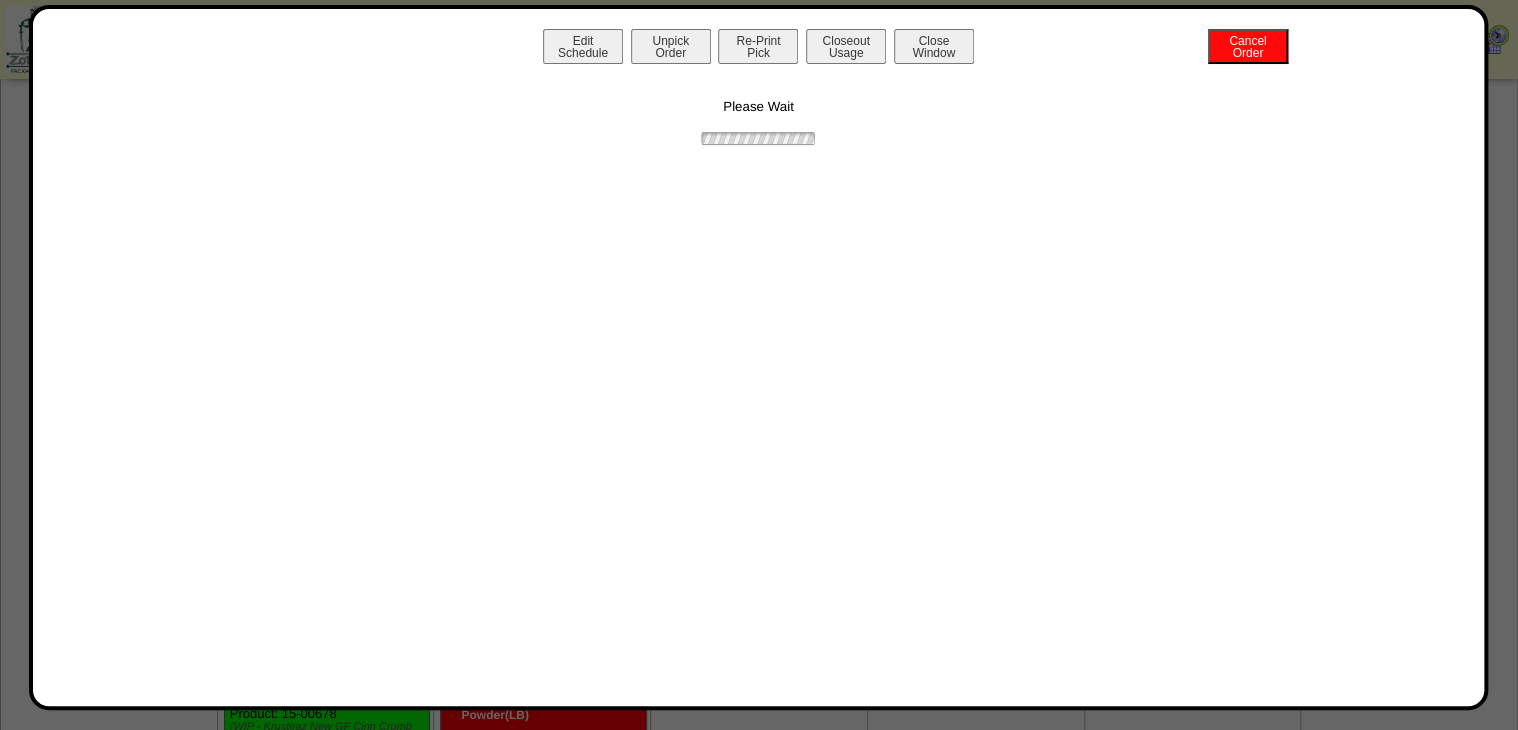 click on "Edit Schedule
Unpick Order
Re-Print Pick
Closeout Usage
Cancel Order
Close Window" at bounding box center (759, 49) 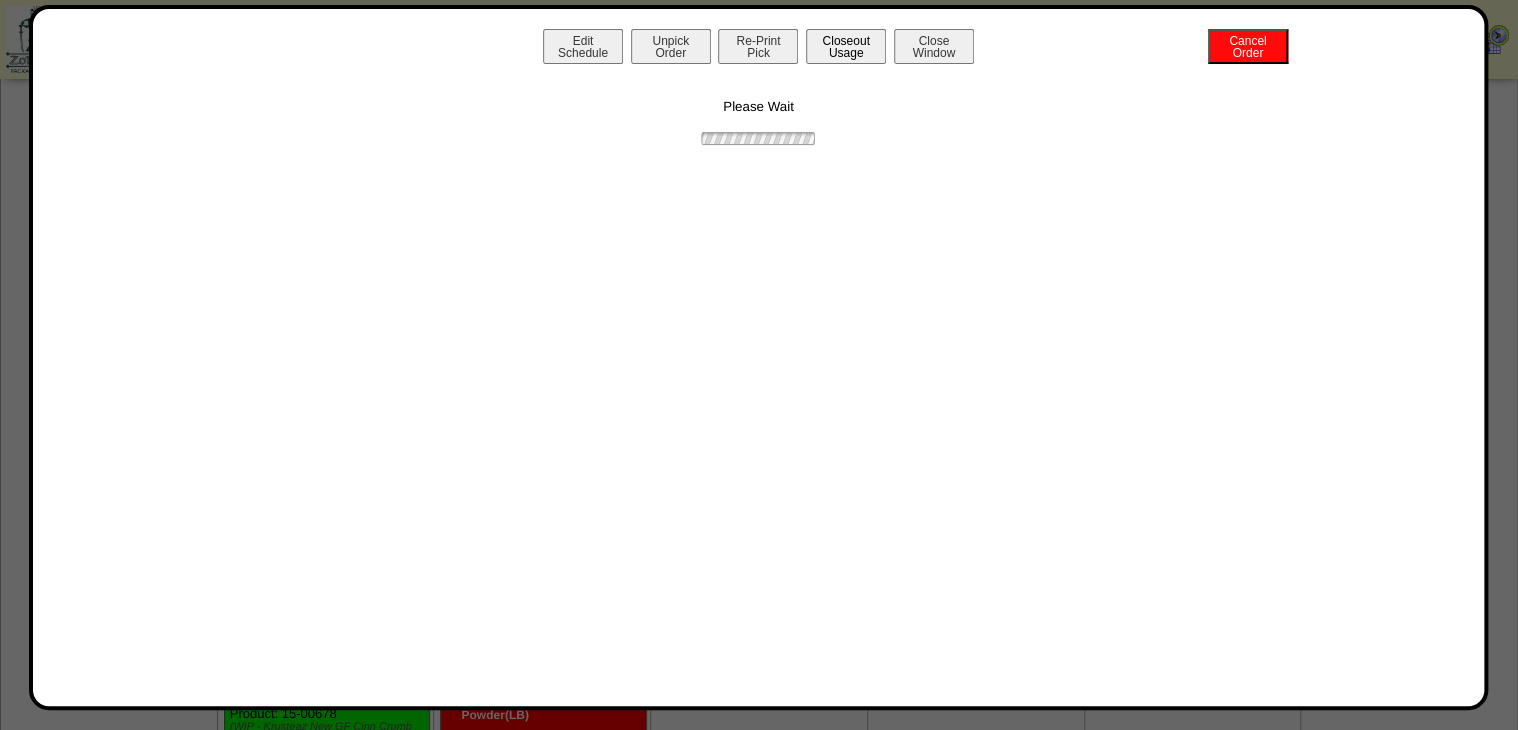 click on "Closeout Usage" at bounding box center [846, 46] 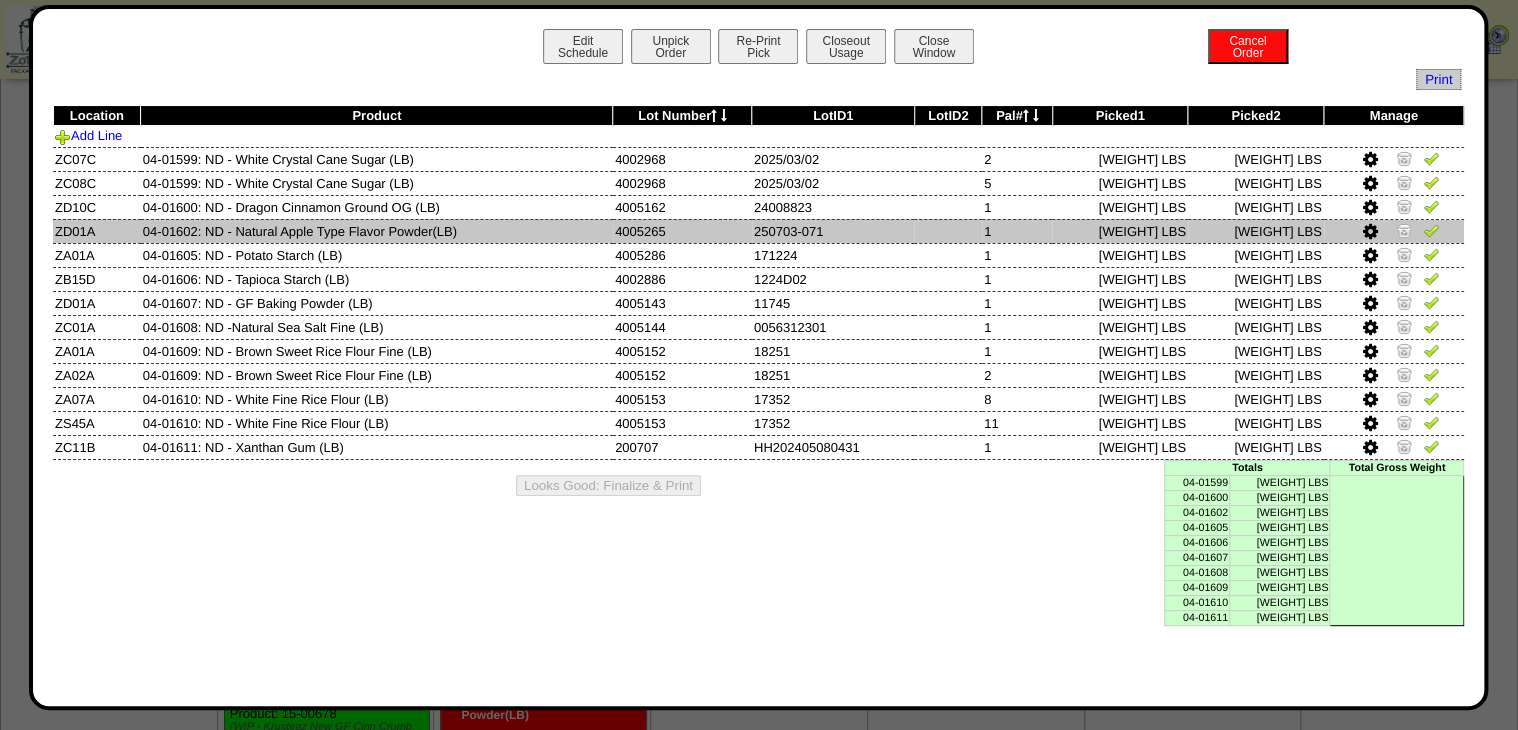 click at bounding box center [1404, 230] 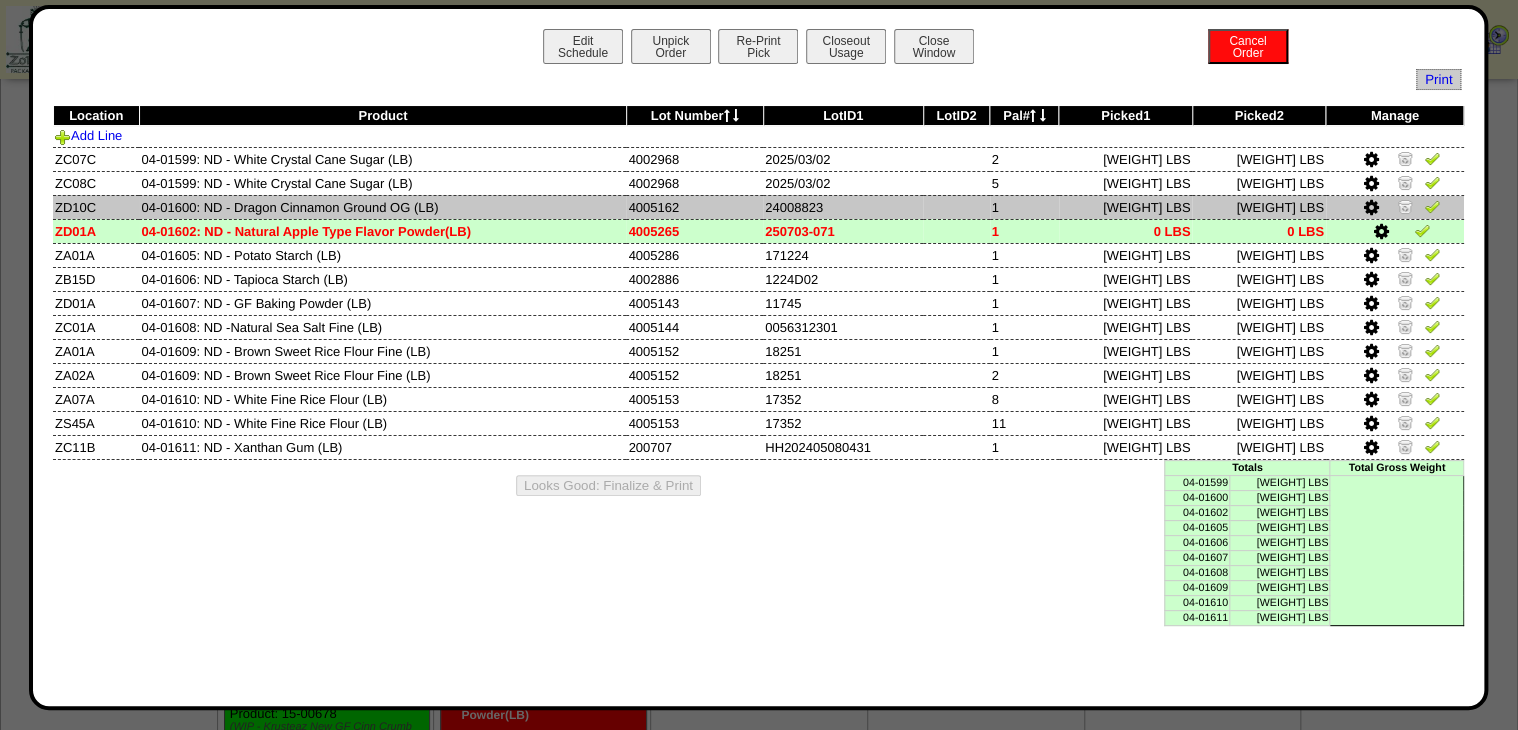 click at bounding box center [1405, 206] 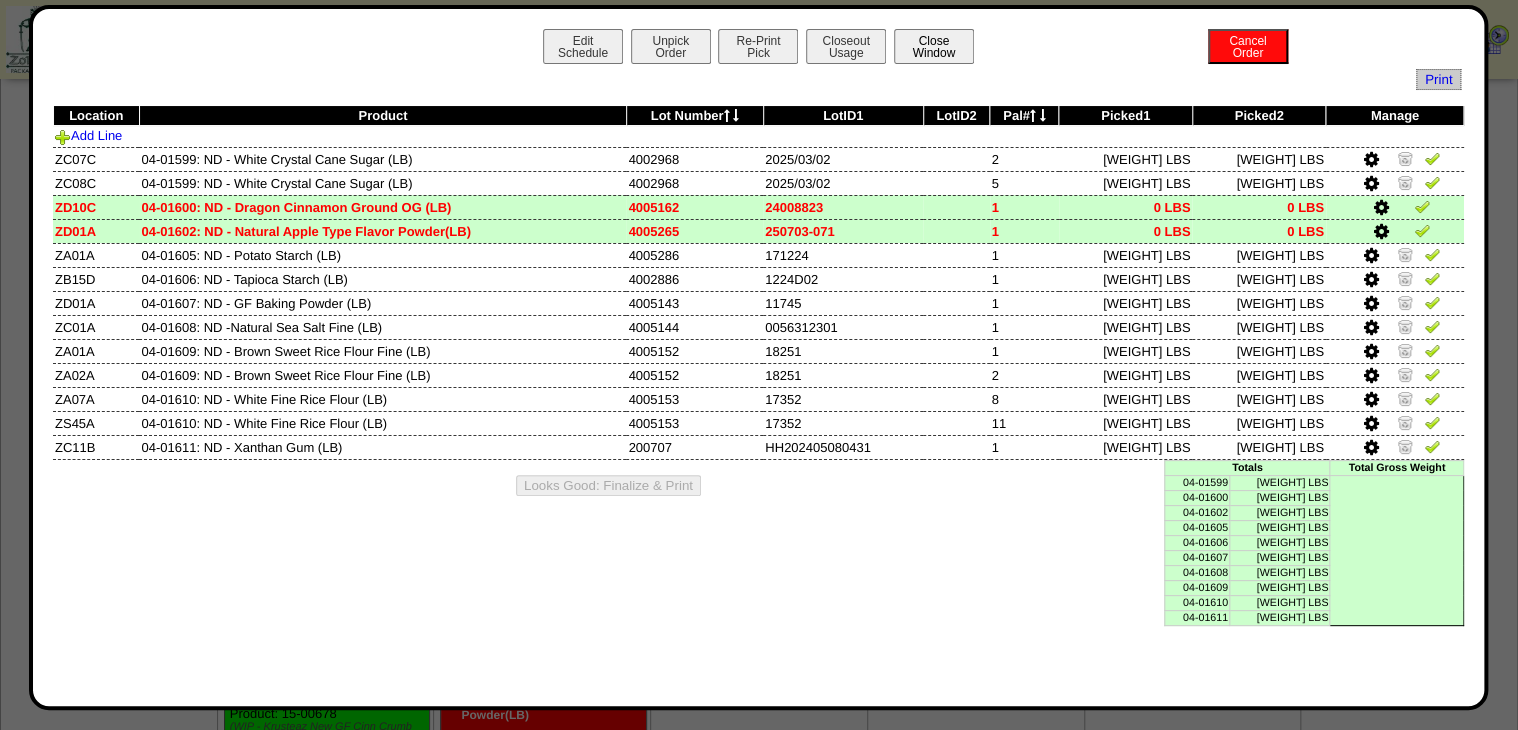 click on "Close Window" at bounding box center [934, 46] 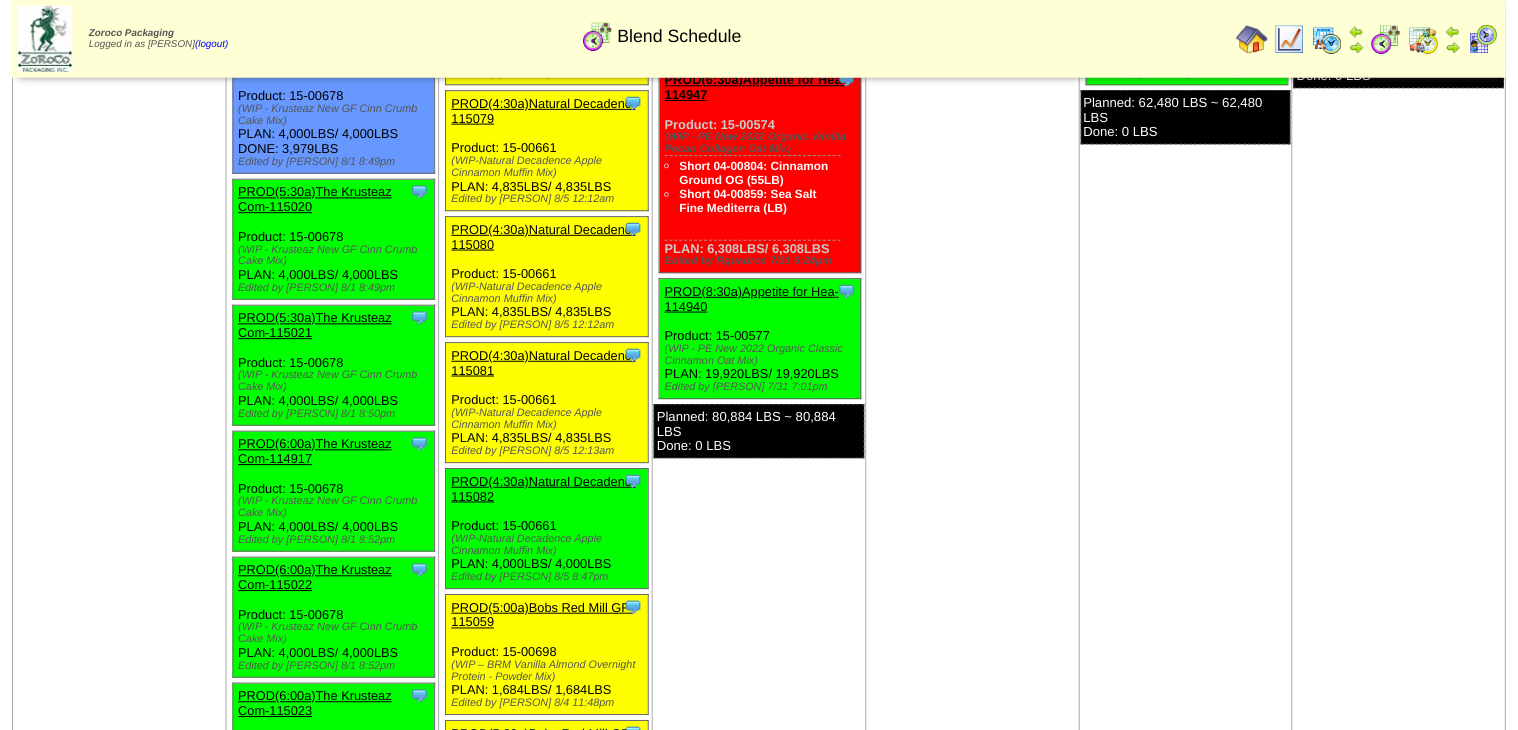 scroll, scrollTop: 880, scrollLeft: 0, axis: vertical 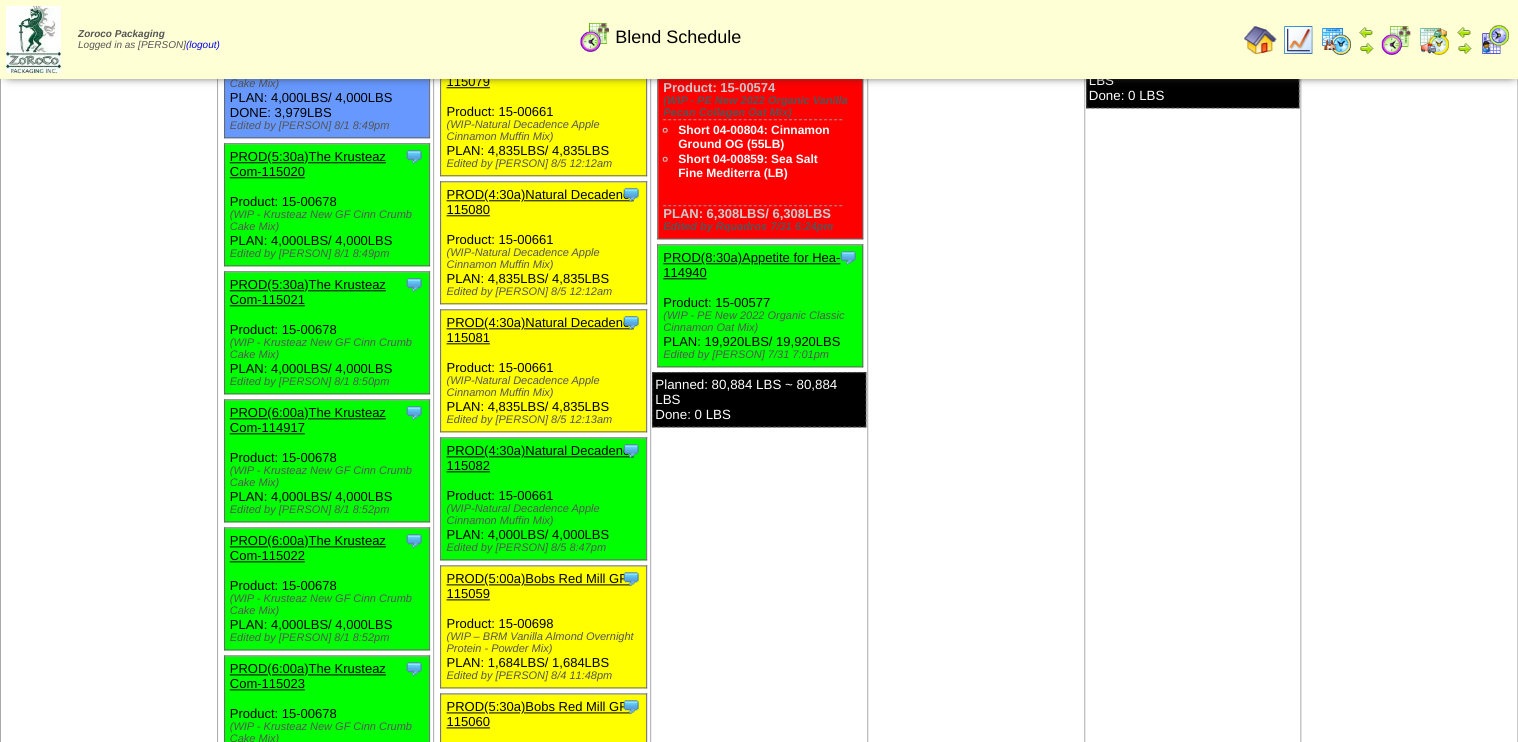 click on "PROD(4:30a)Natural Decadenc-115082" at bounding box center (539, 458) 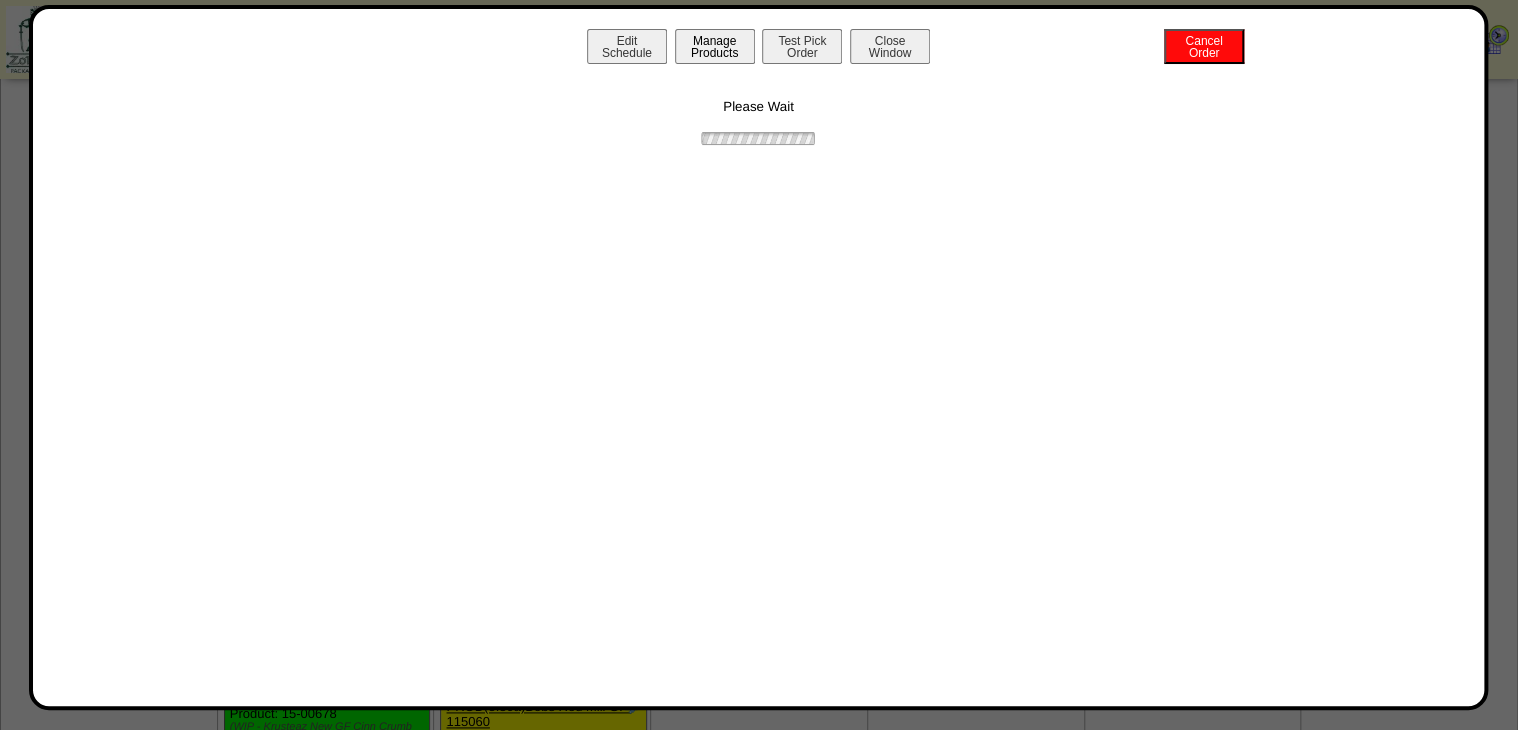 click on "Manage Products" at bounding box center (715, 46) 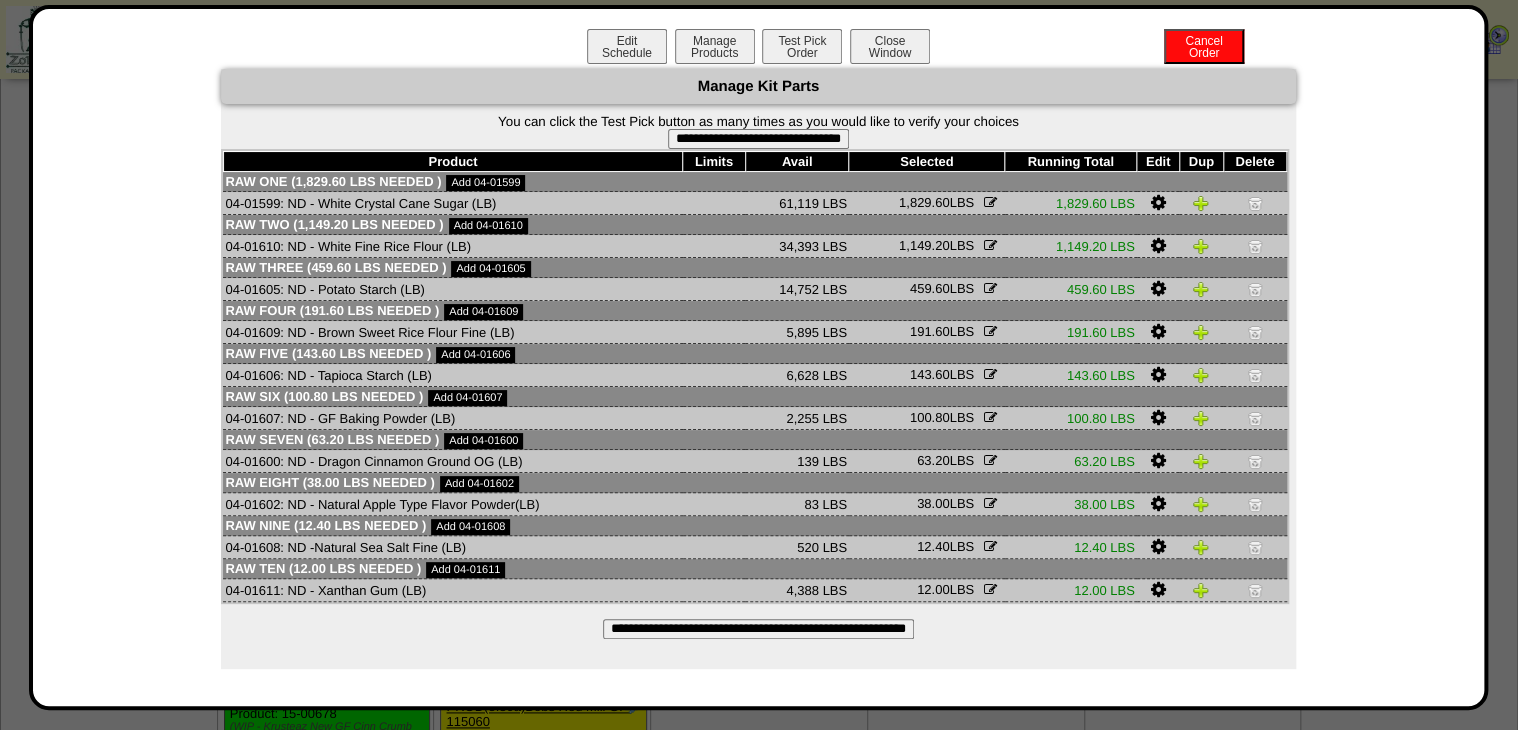 click on "**********" at bounding box center (758, 139) 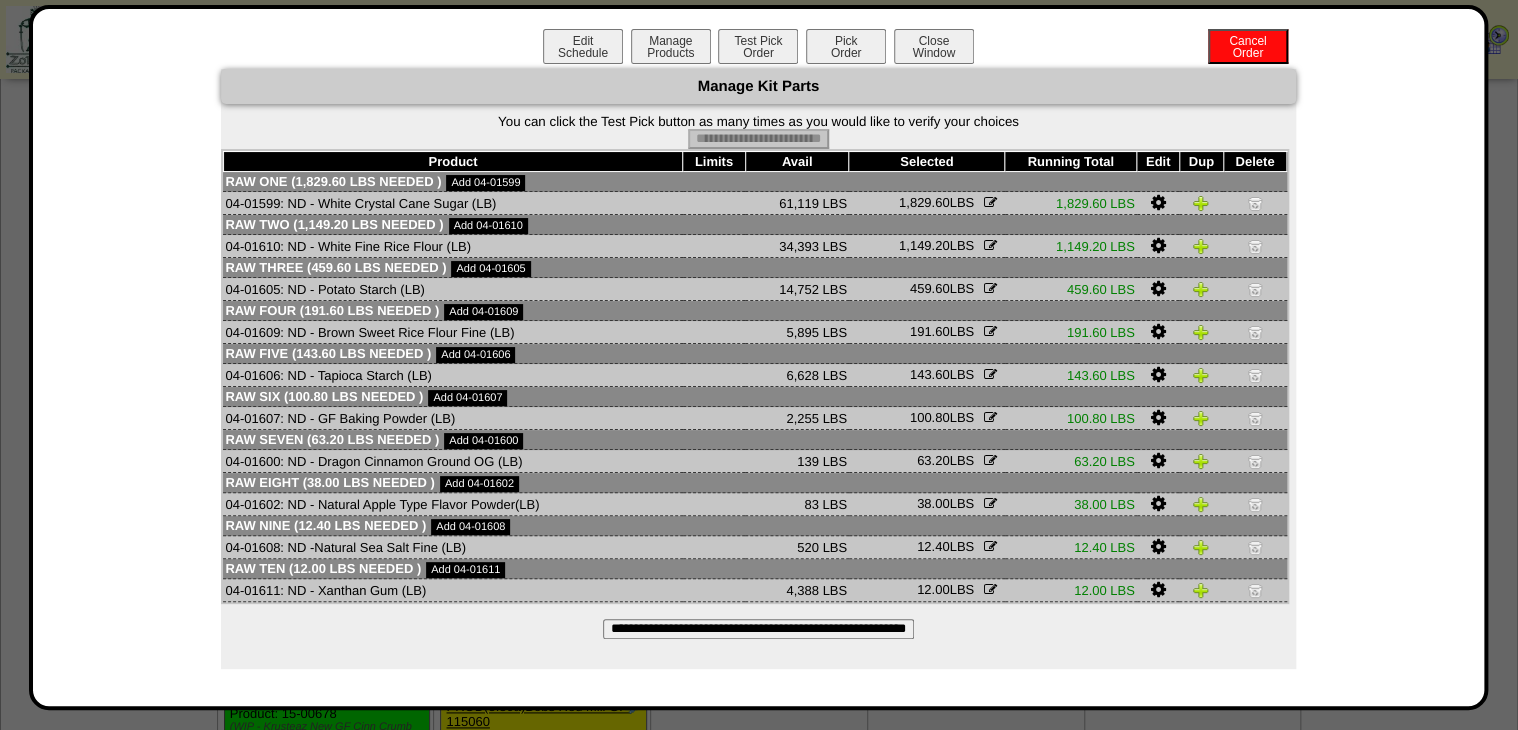 click on "Pick Order" at bounding box center (846, 46) 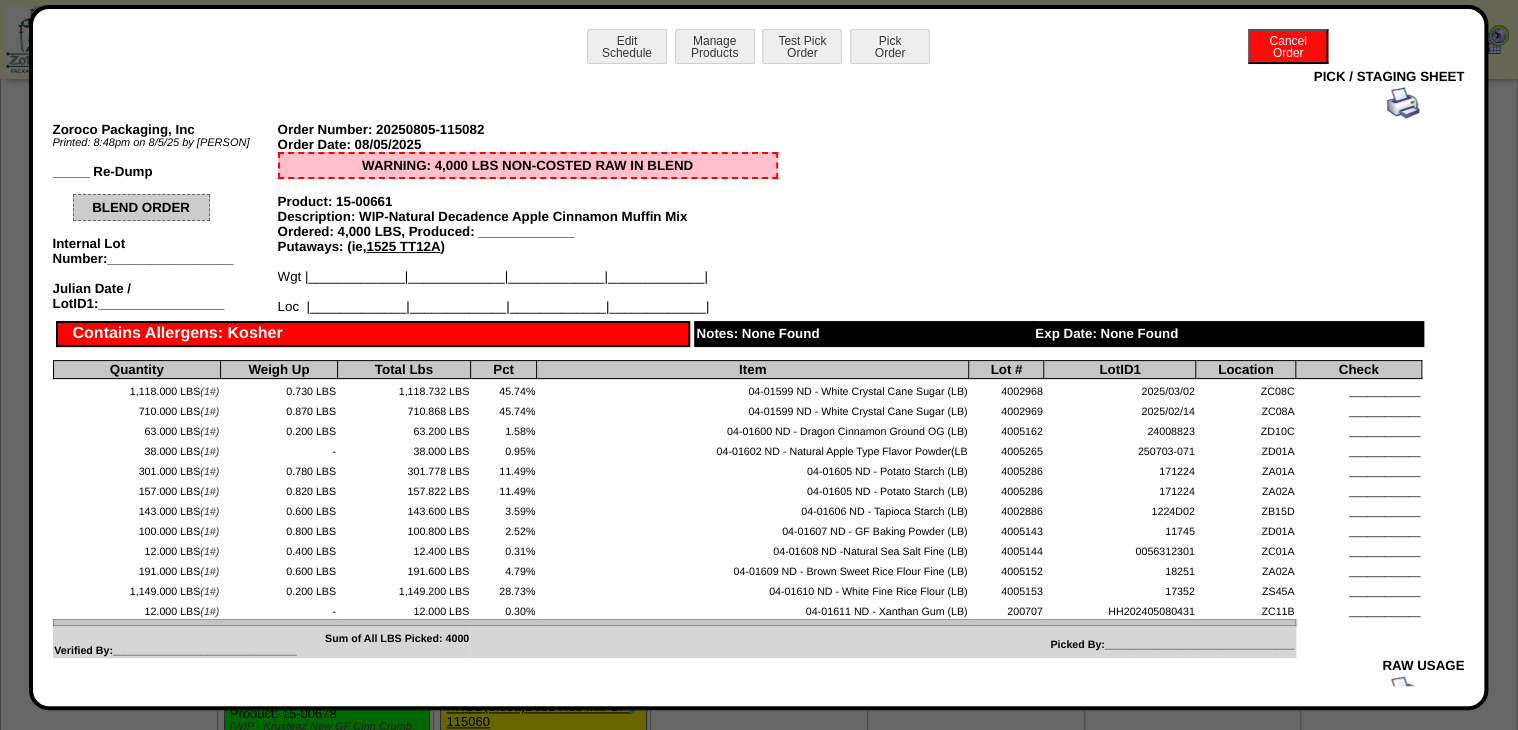 click at bounding box center (1403, 103) 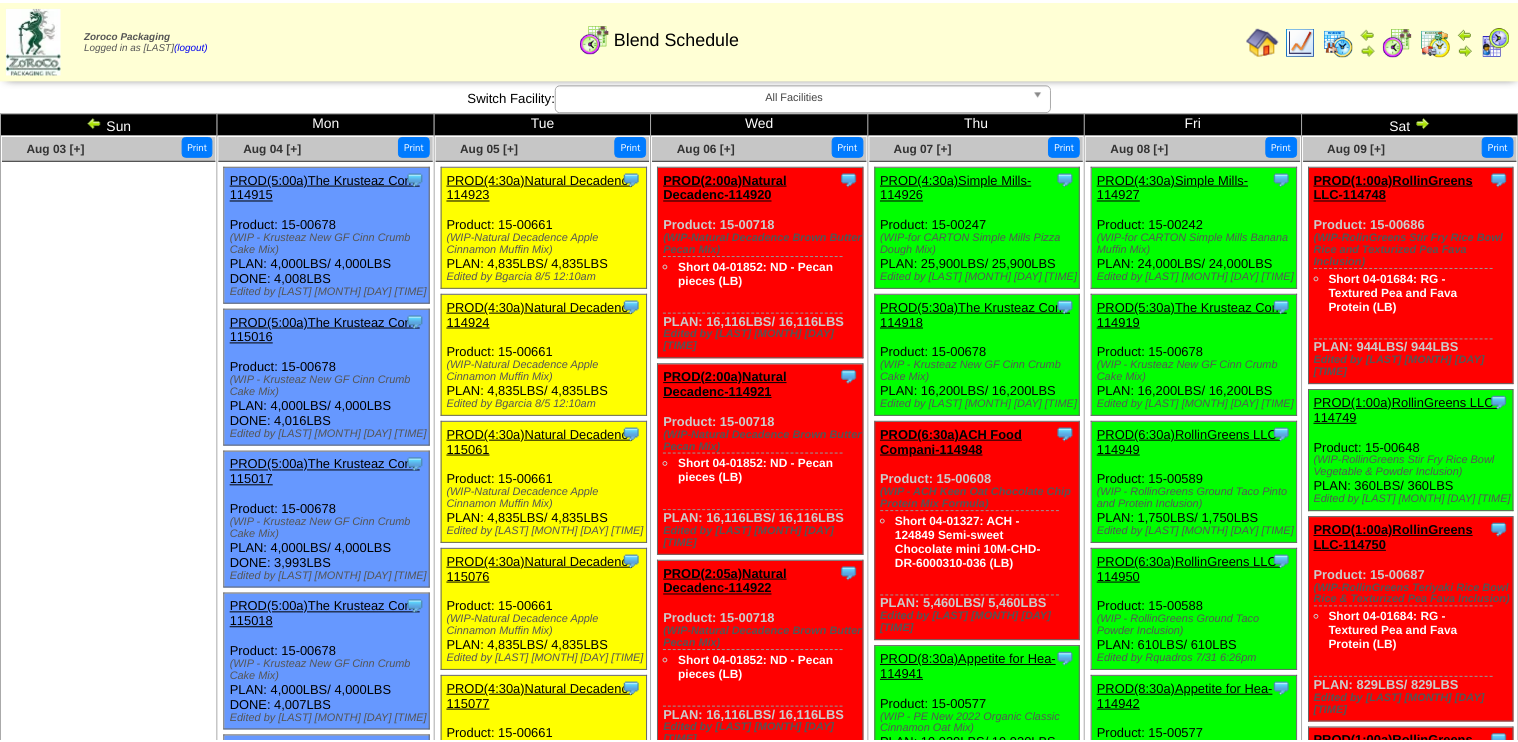 scroll, scrollTop: 880, scrollLeft: 0, axis: vertical 